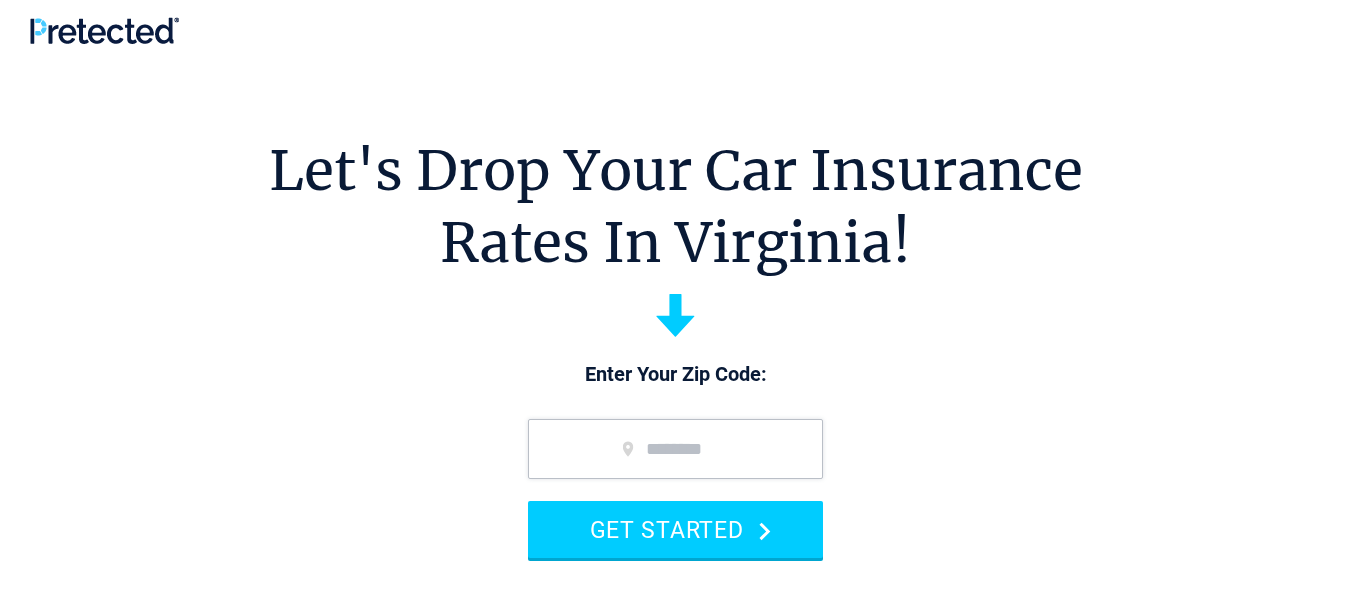 scroll, scrollTop: 0, scrollLeft: 0, axis: both 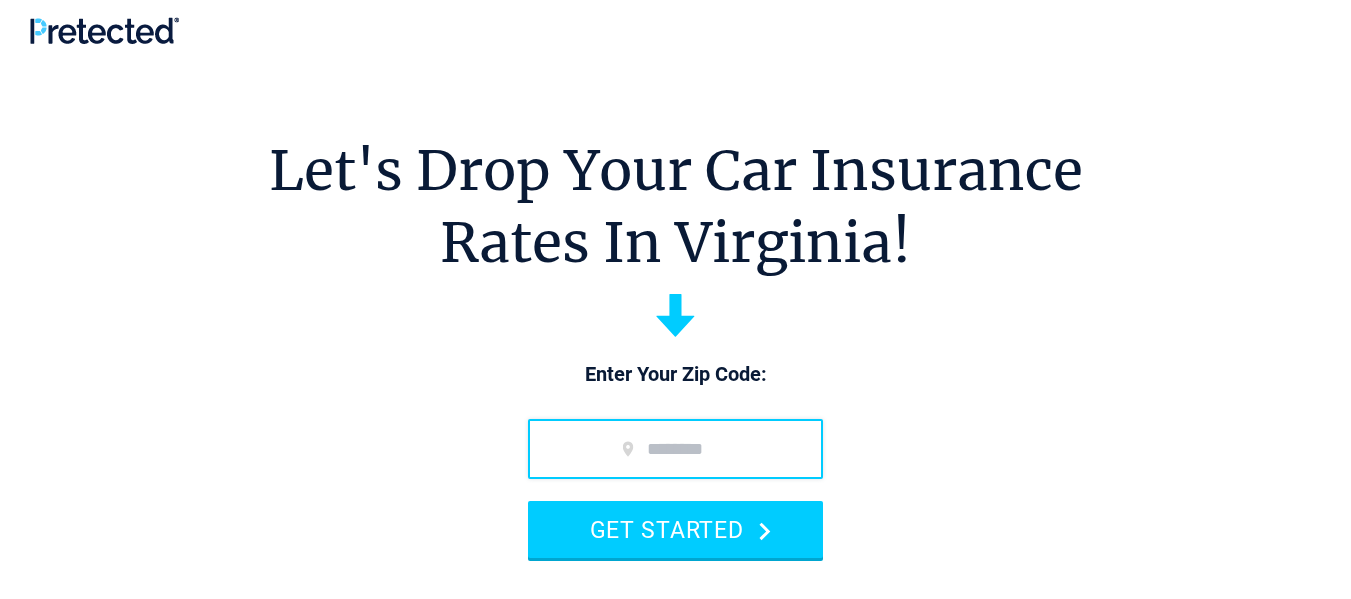 click at bounding box center [675, 449] 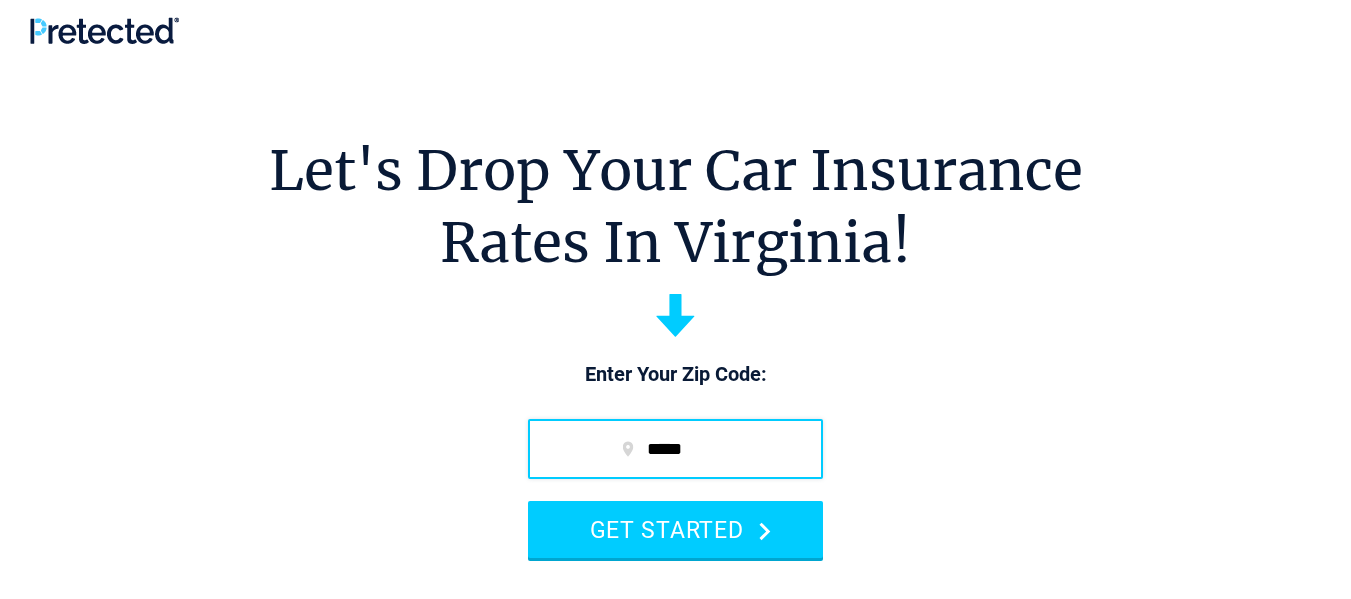 type on "*****" 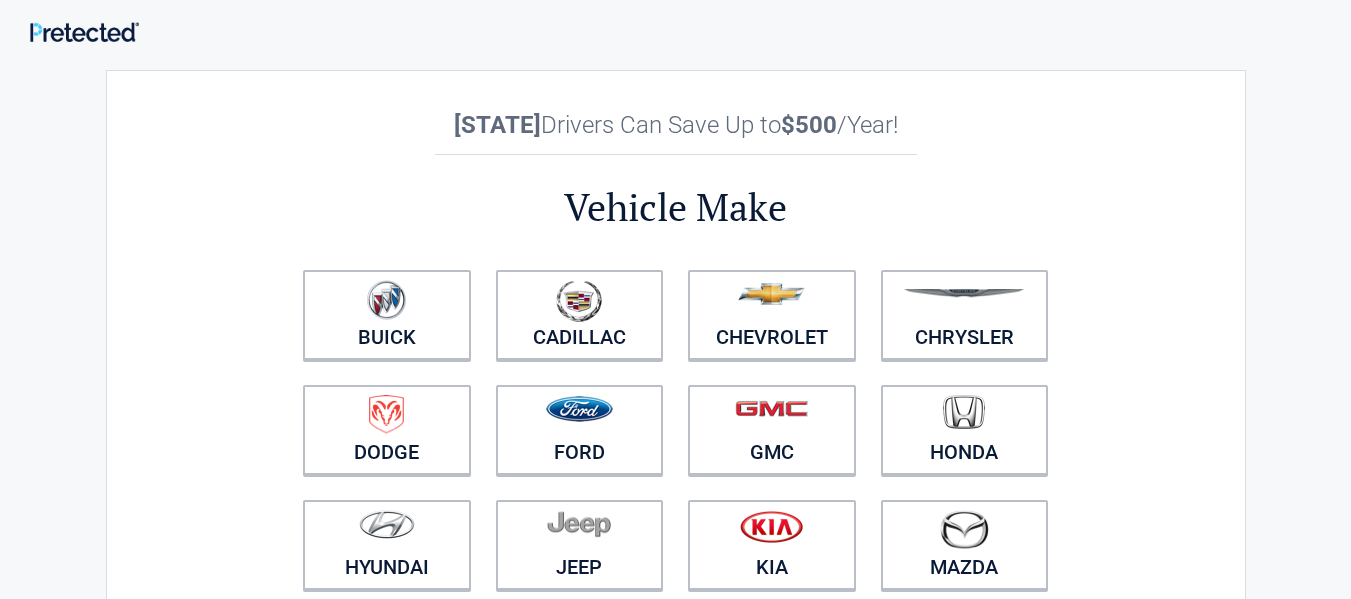 scroll, scrollTop: 0, scrollLeft: 0, axis: both 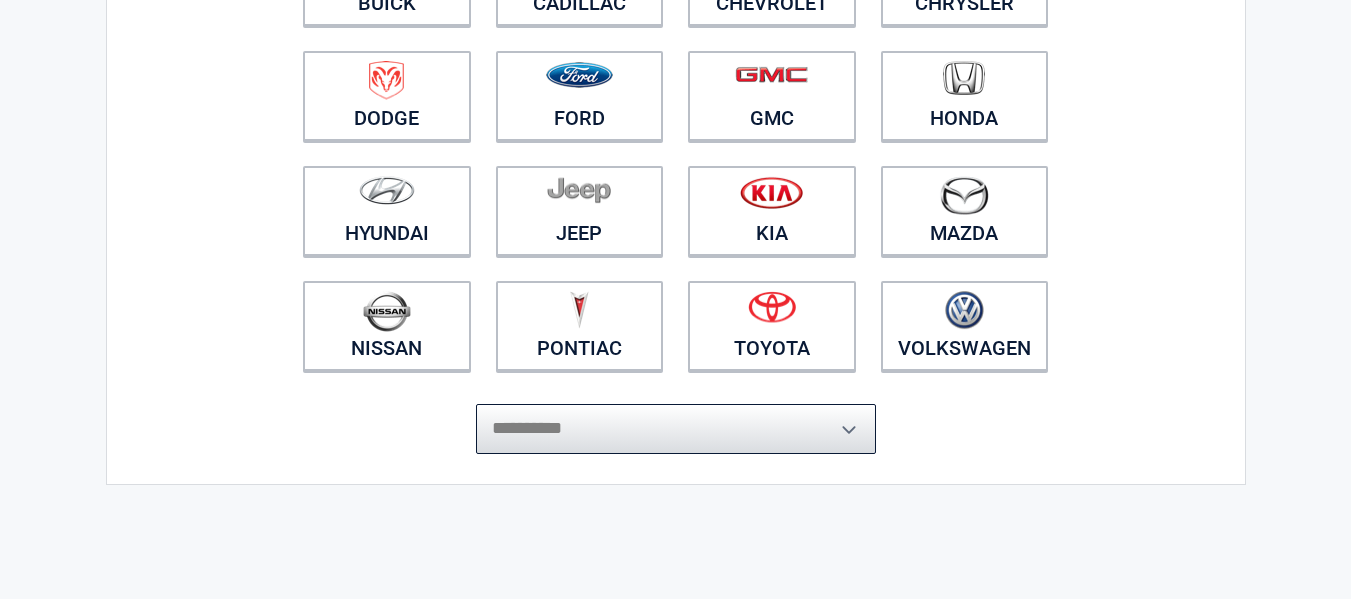 click on "**********" at bounding box center (676, 429) 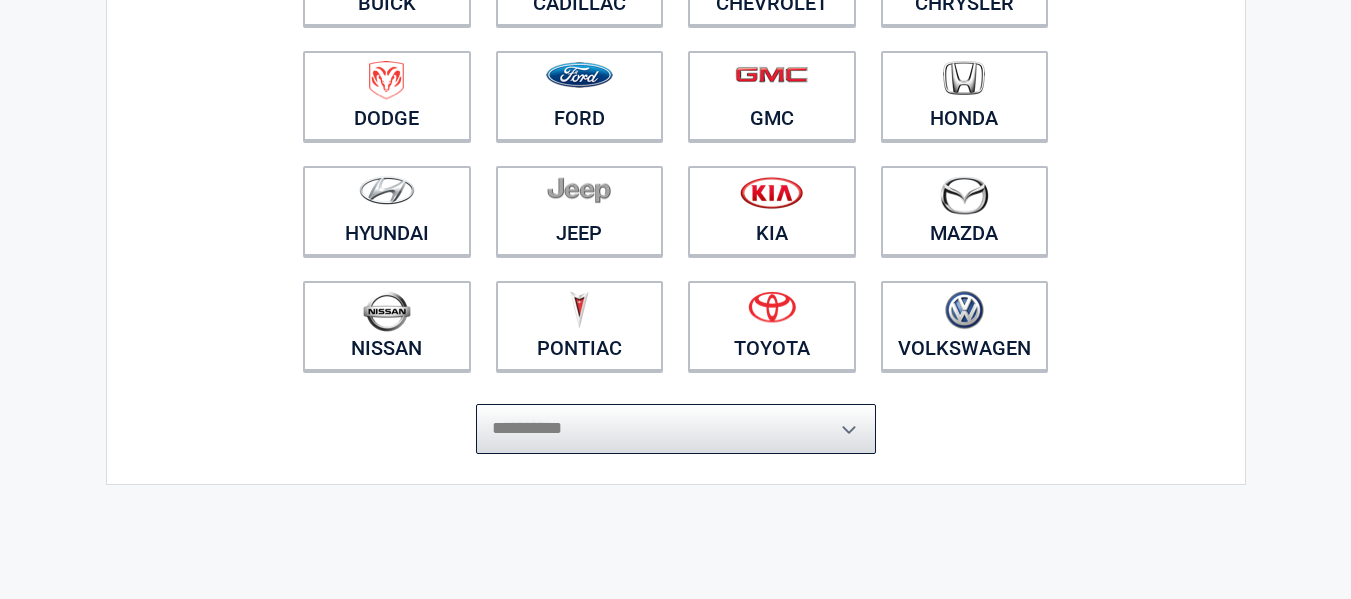 select on "**********" 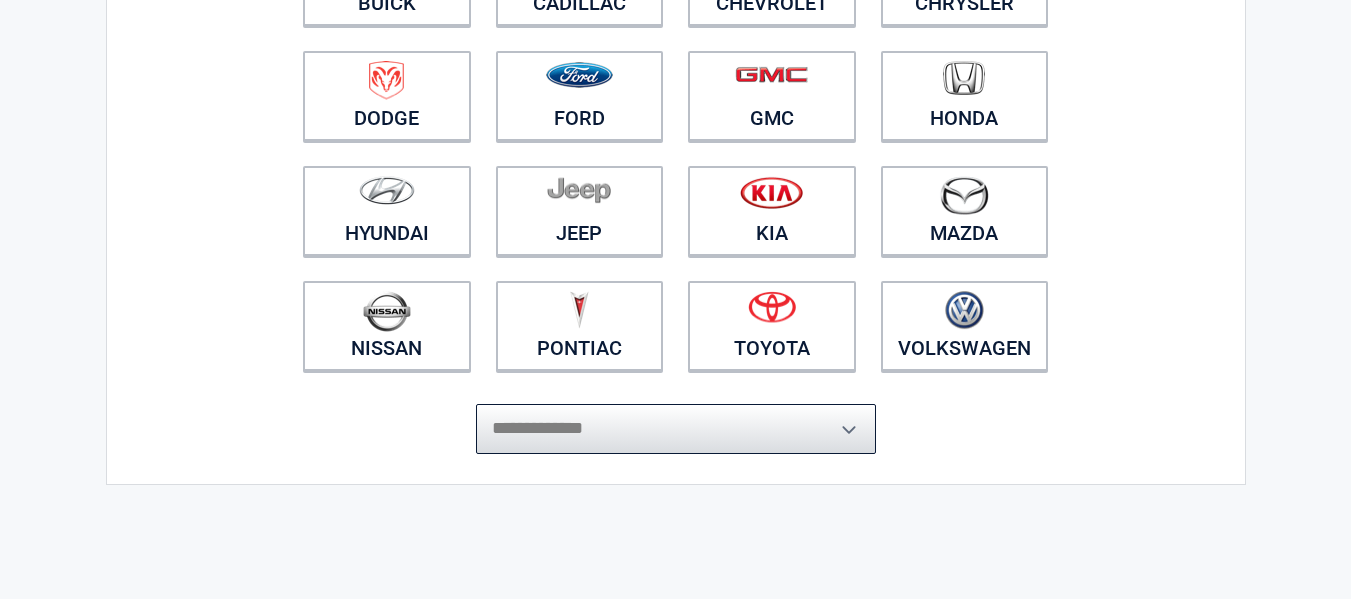 click on "**********" at bounding box center [676, 429] 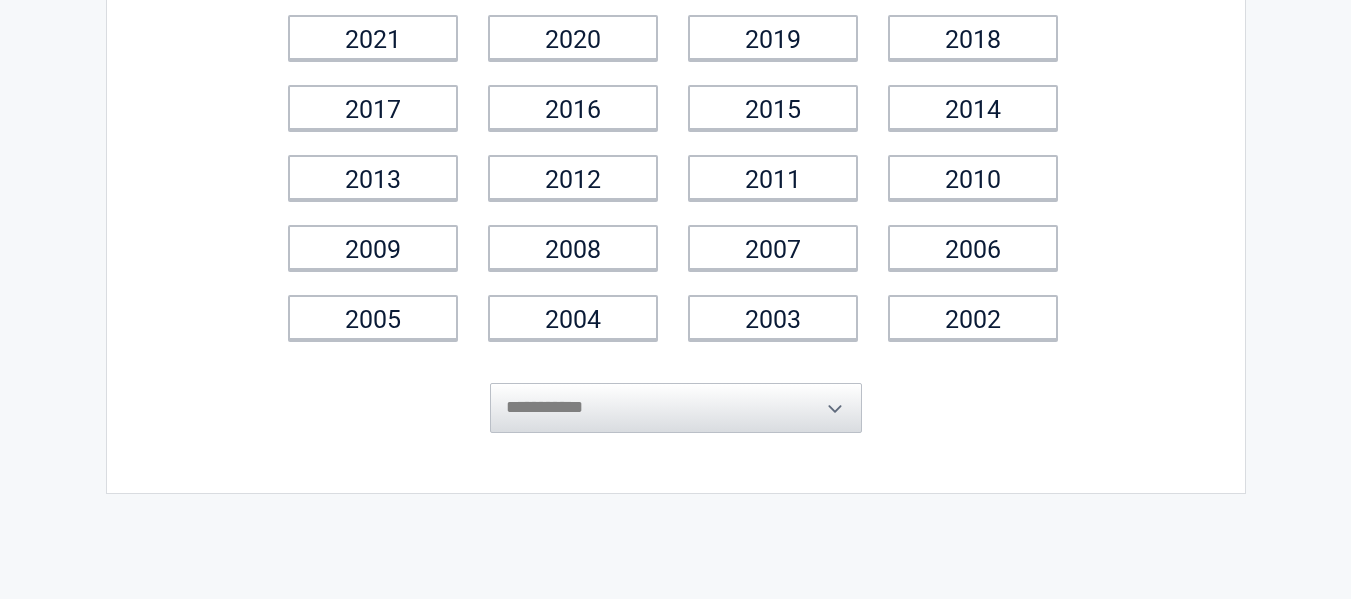 scroll, scrollTop: 287, scrollLeft: 0, axis: vertical 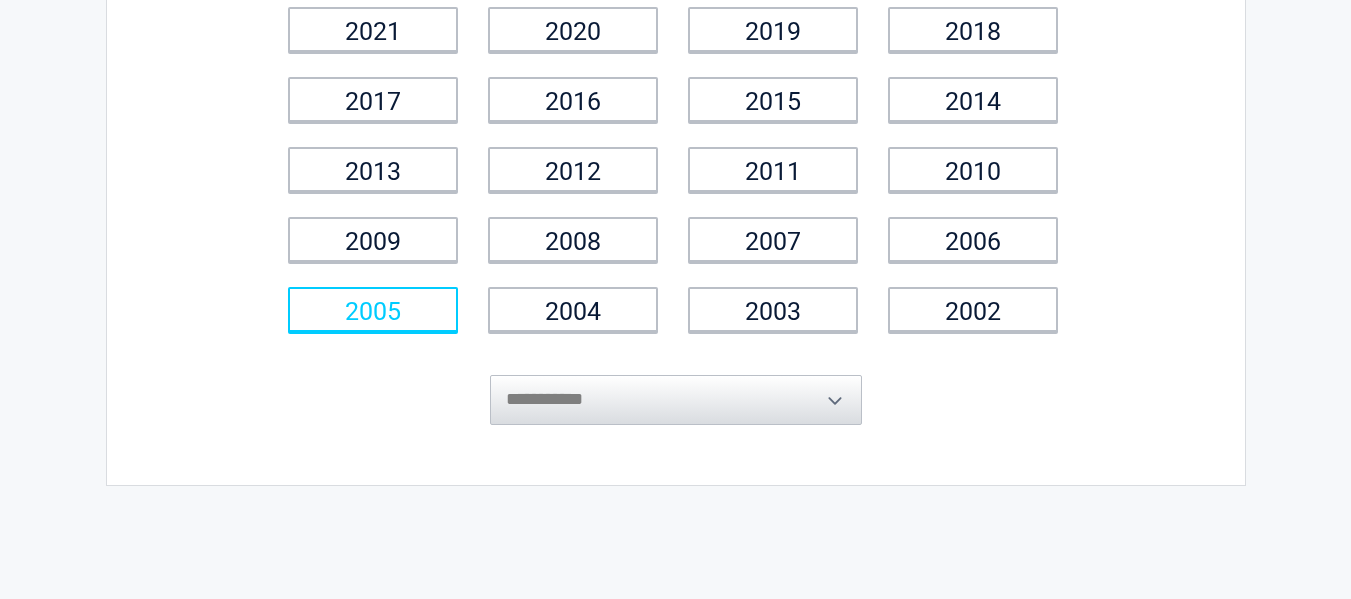 click on "2005" at bounding box center (373, 309) 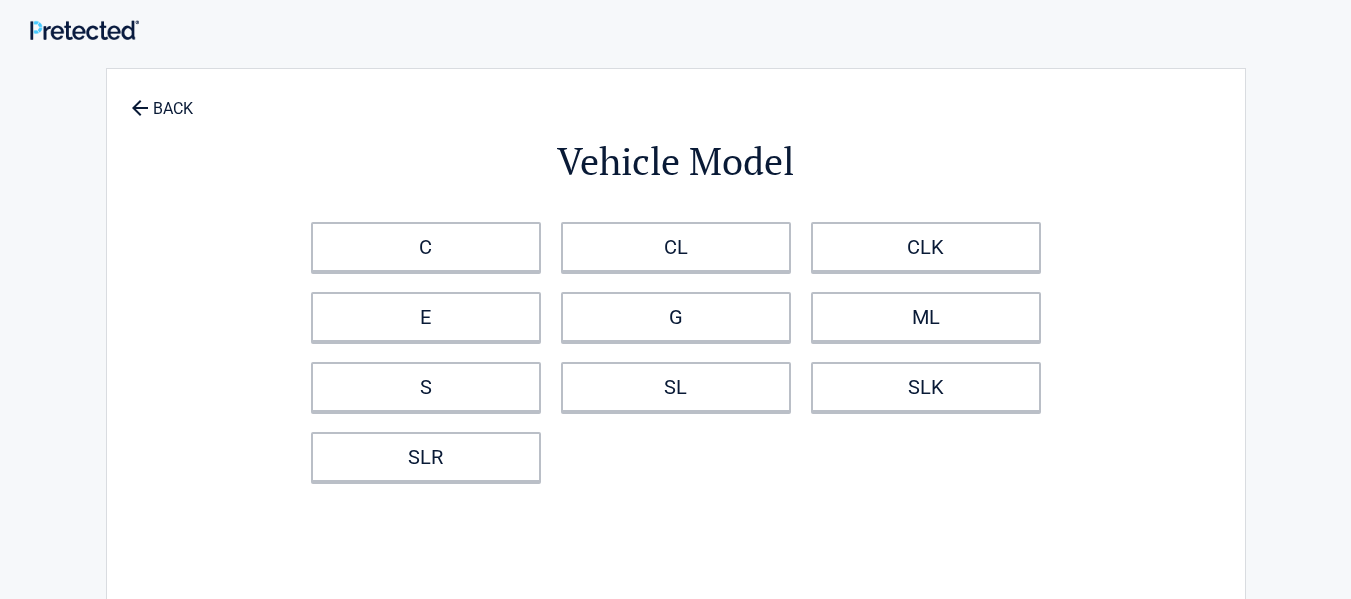 scroll, scrollTop: 0, scrollLeft: 0, axis: both 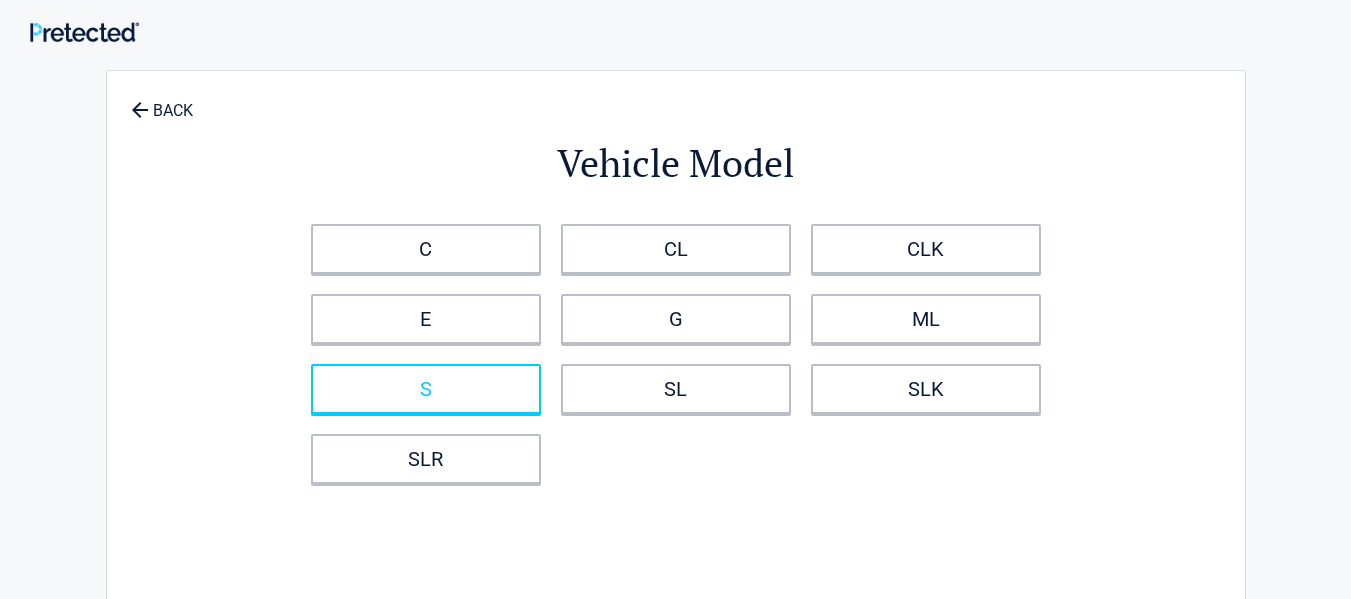 click on "S" at bounding box center [426, 389] 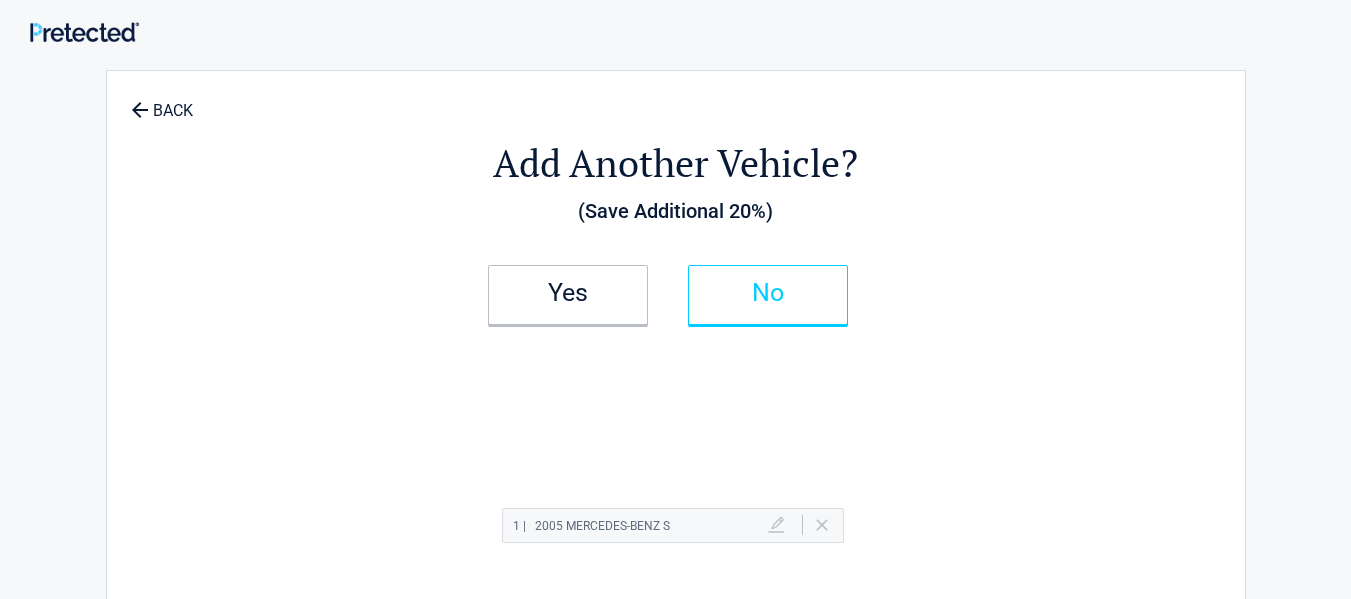 click on "No" at bounding box center (768, 295) 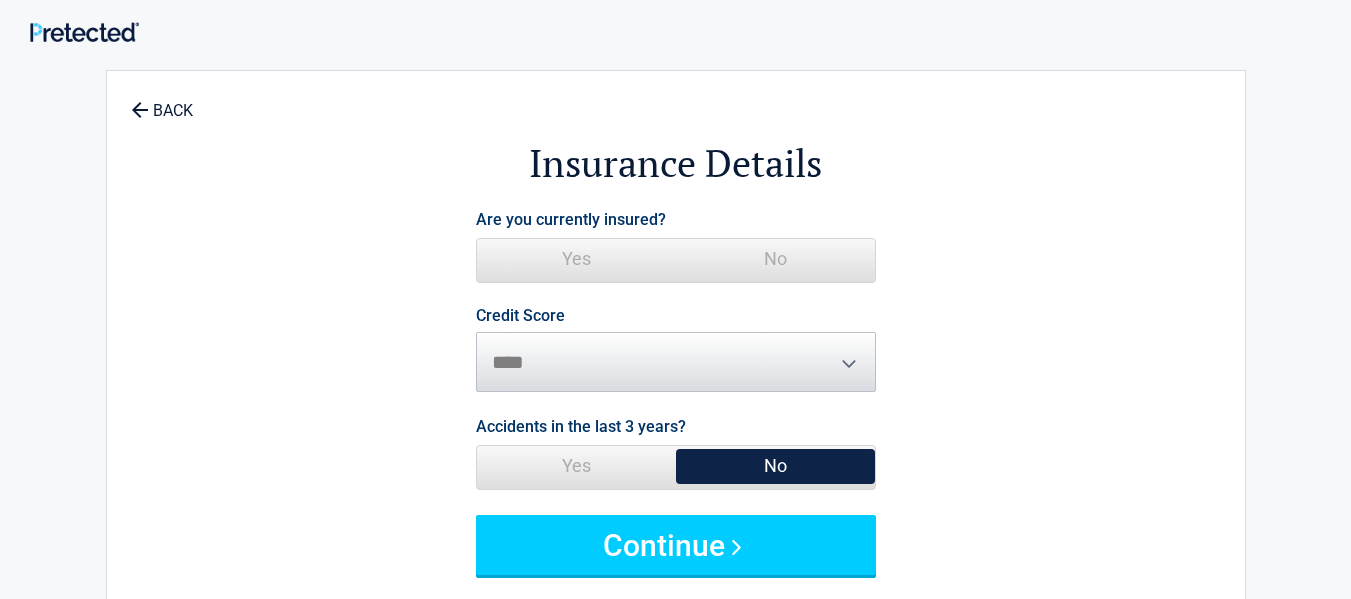 click on "Are you currently insured?
Yes
No" at bounding box center [676, 246] 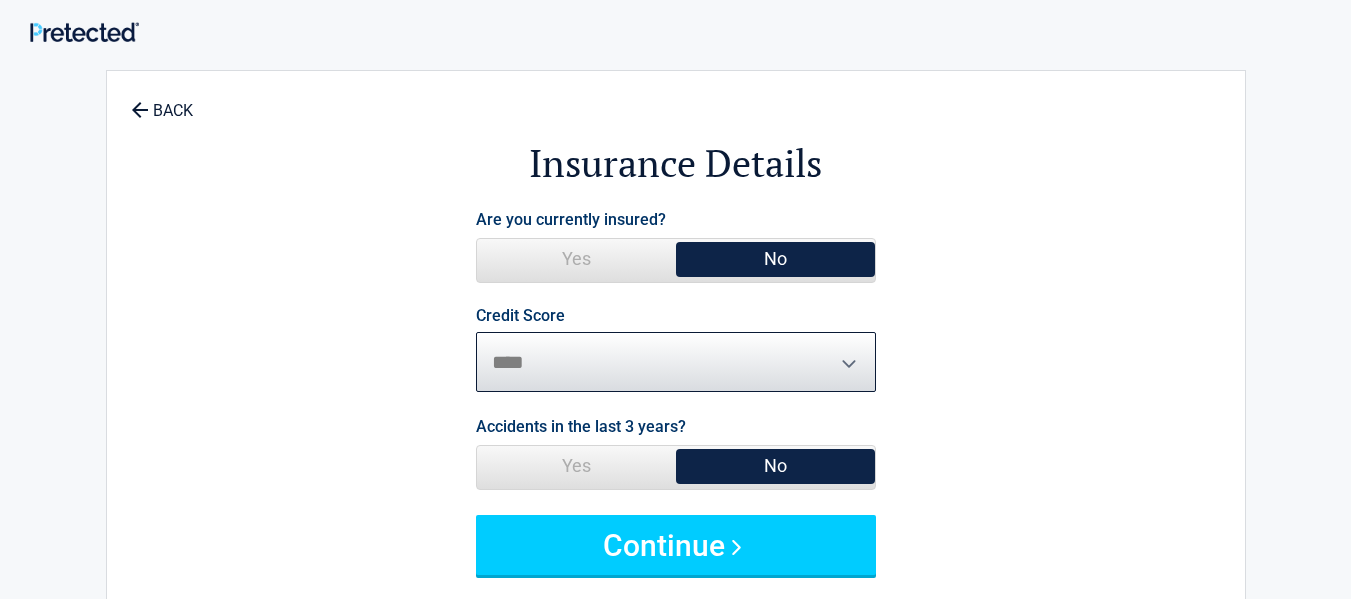 click on "*********
****
*******
****" at bounding box center [676, 362] 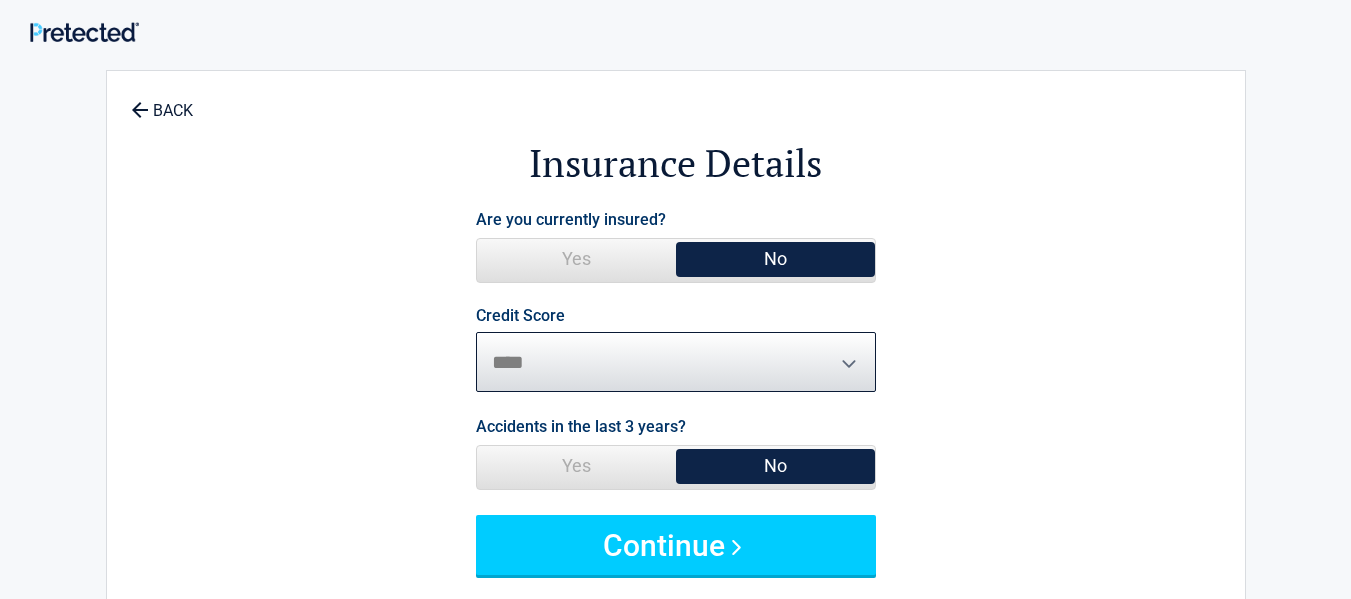 select on "*******" 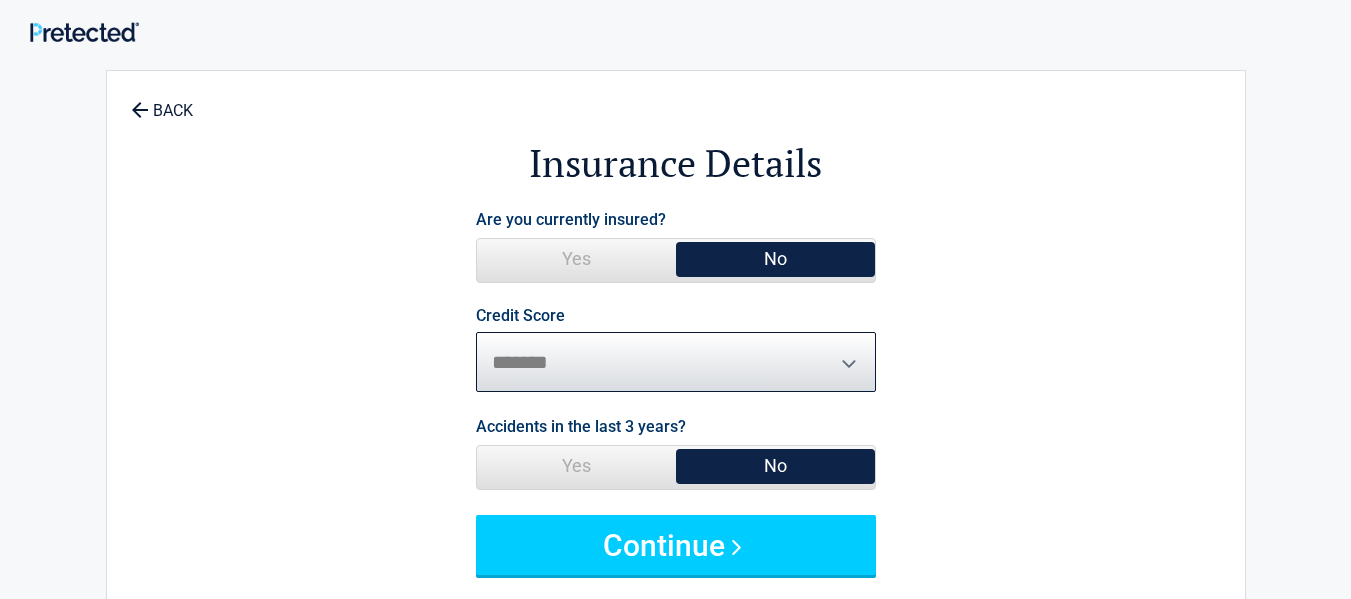click on "*********
****
*******
****" at bounding box center [676, 362] 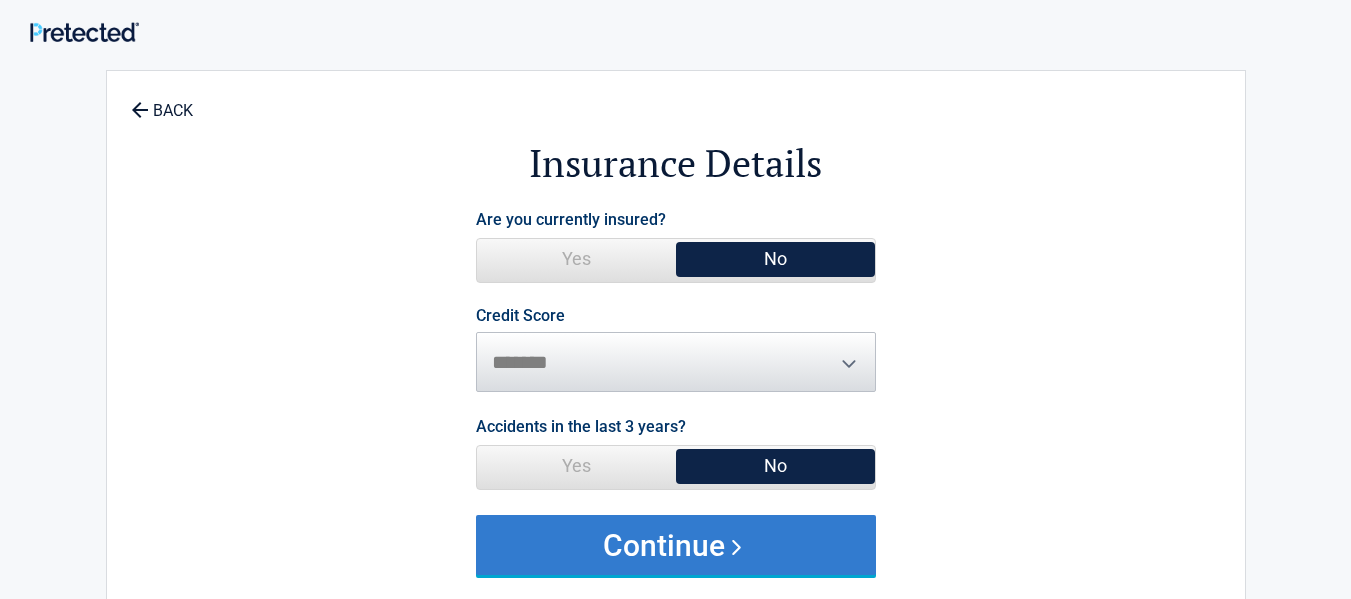 click on "Continue" at bounding box center (676, 545) 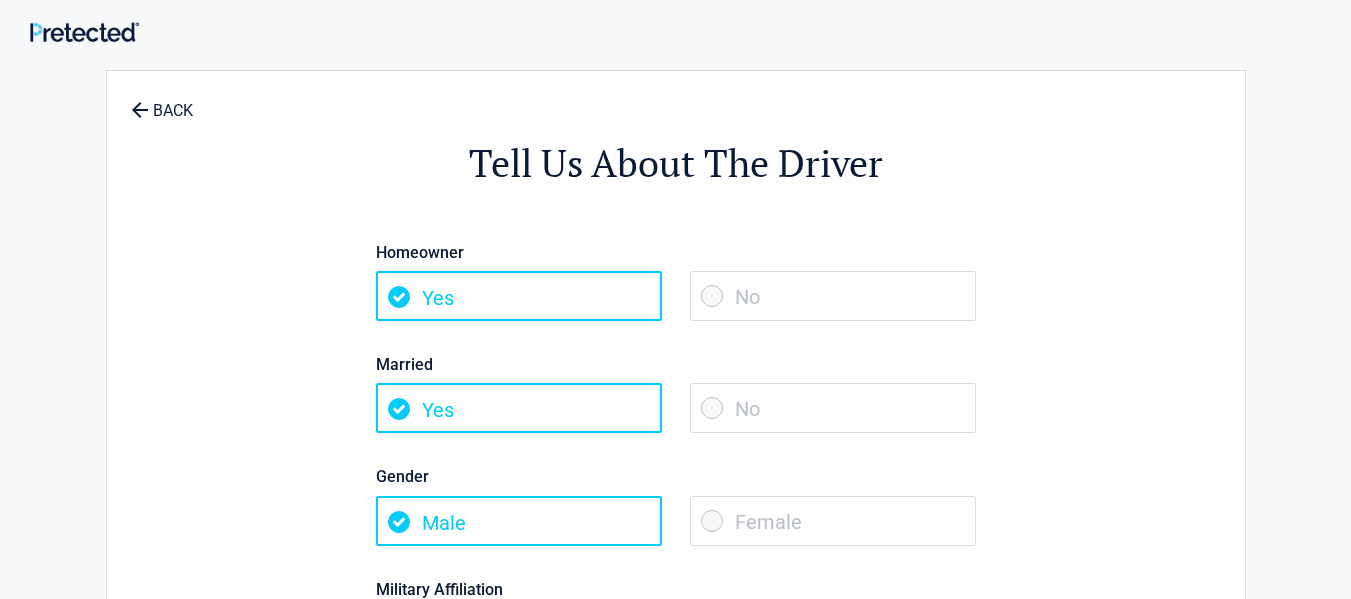 click on "No" at bounding box center (833, 296) 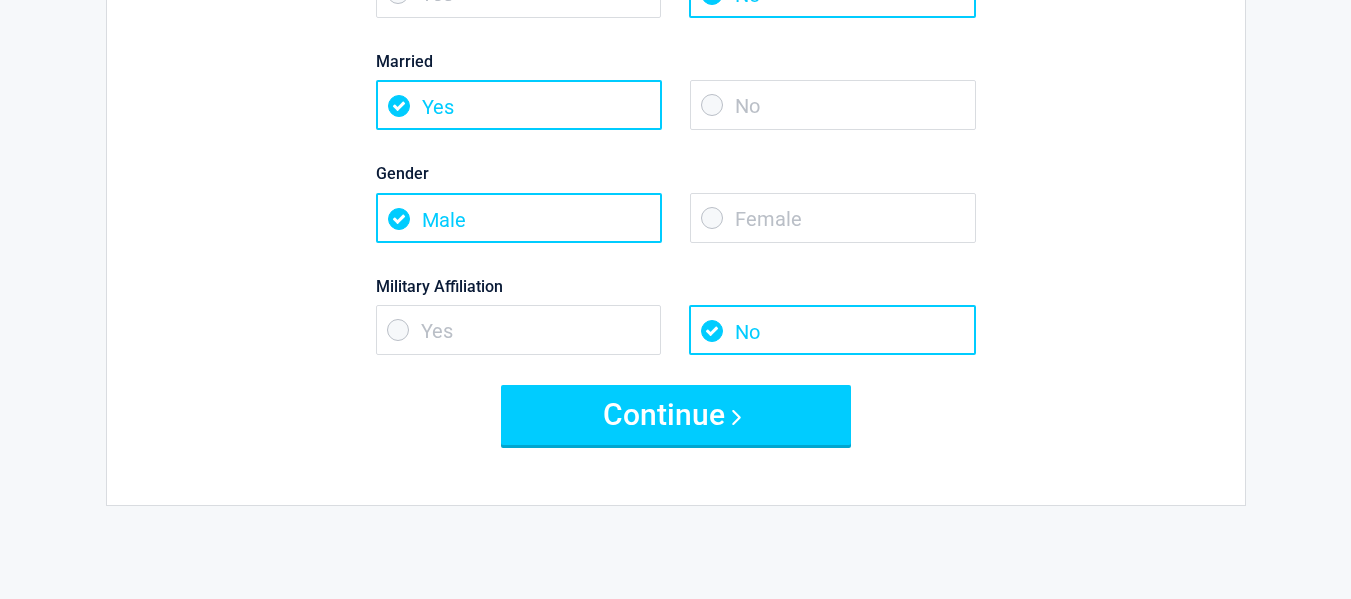 scroll, scrollTop: 314, scrollLeft: 0, axis: vertical 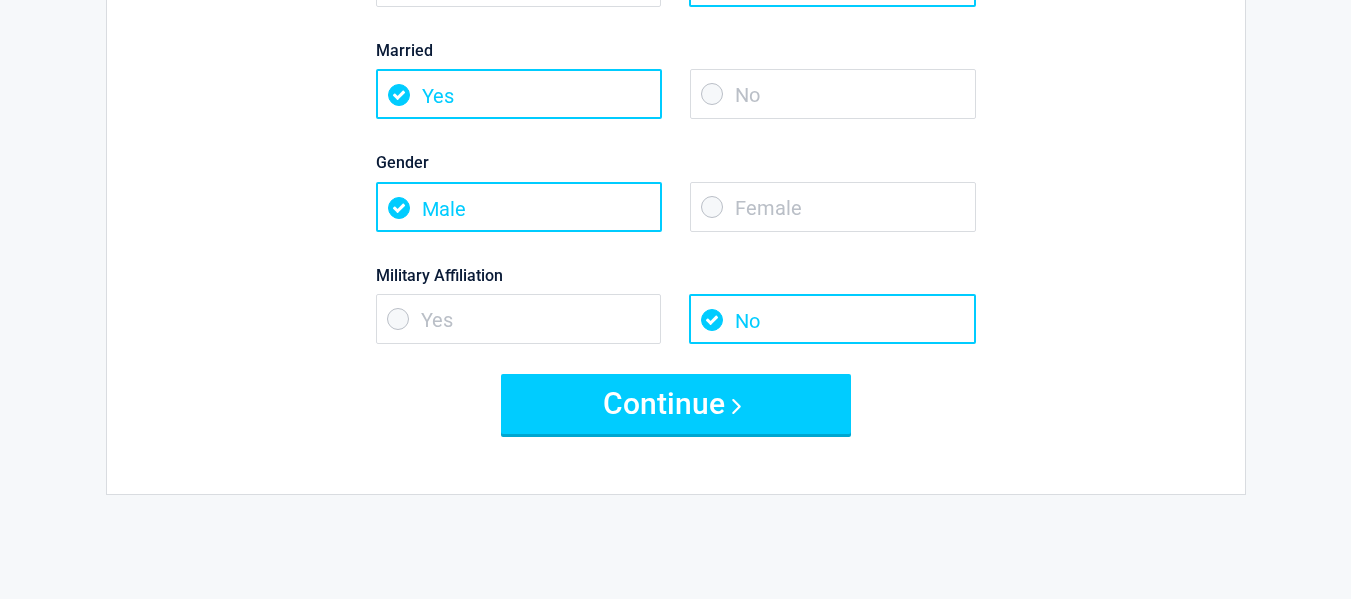 click on "Female" at bounding box center (833, 207) 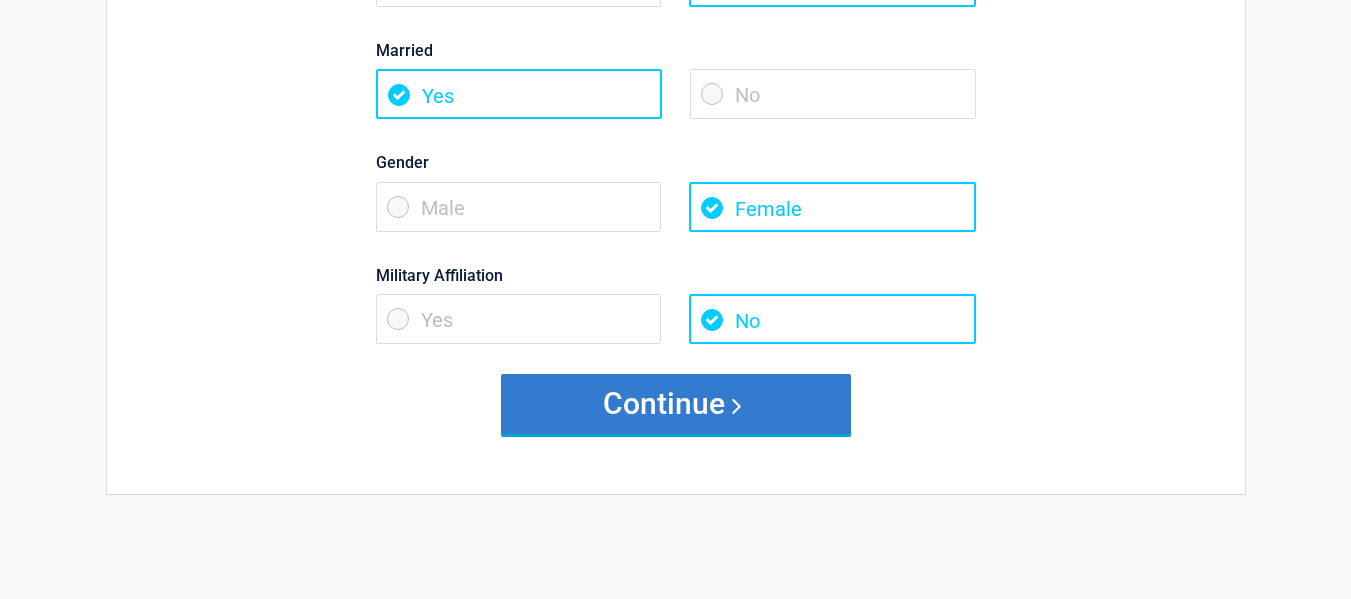 click on "Continue" at bounding box center [676, 404] 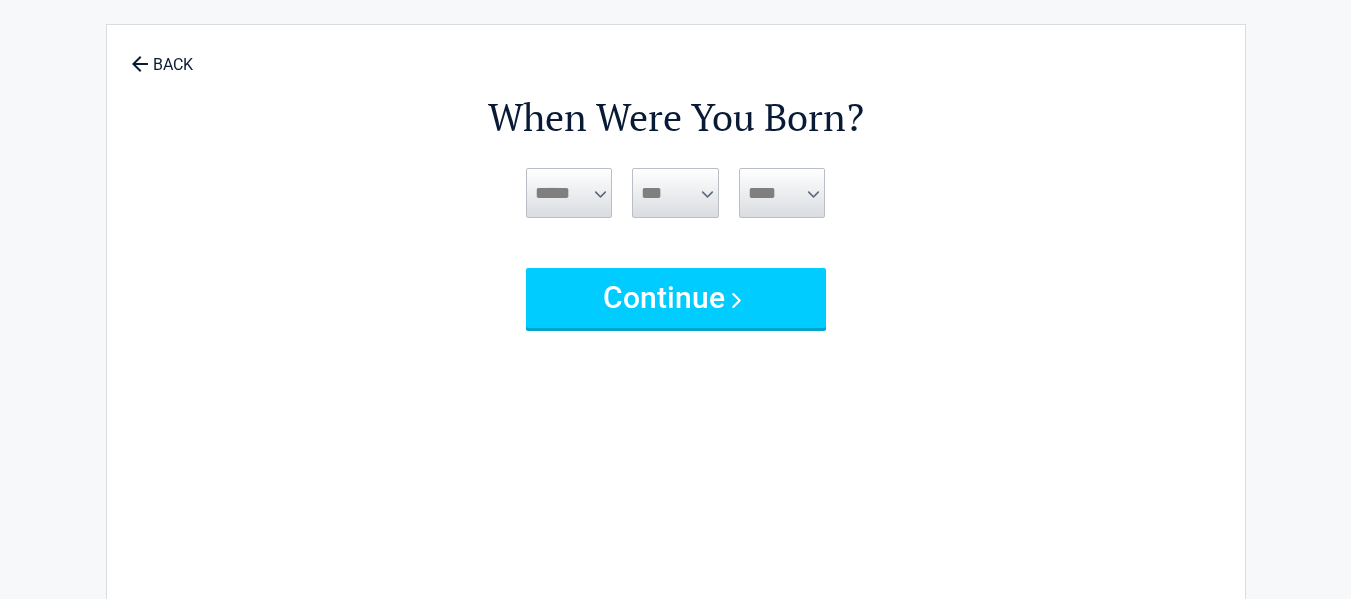 scroll, scrollTop: 0, scrollLeft: 0, axis: both 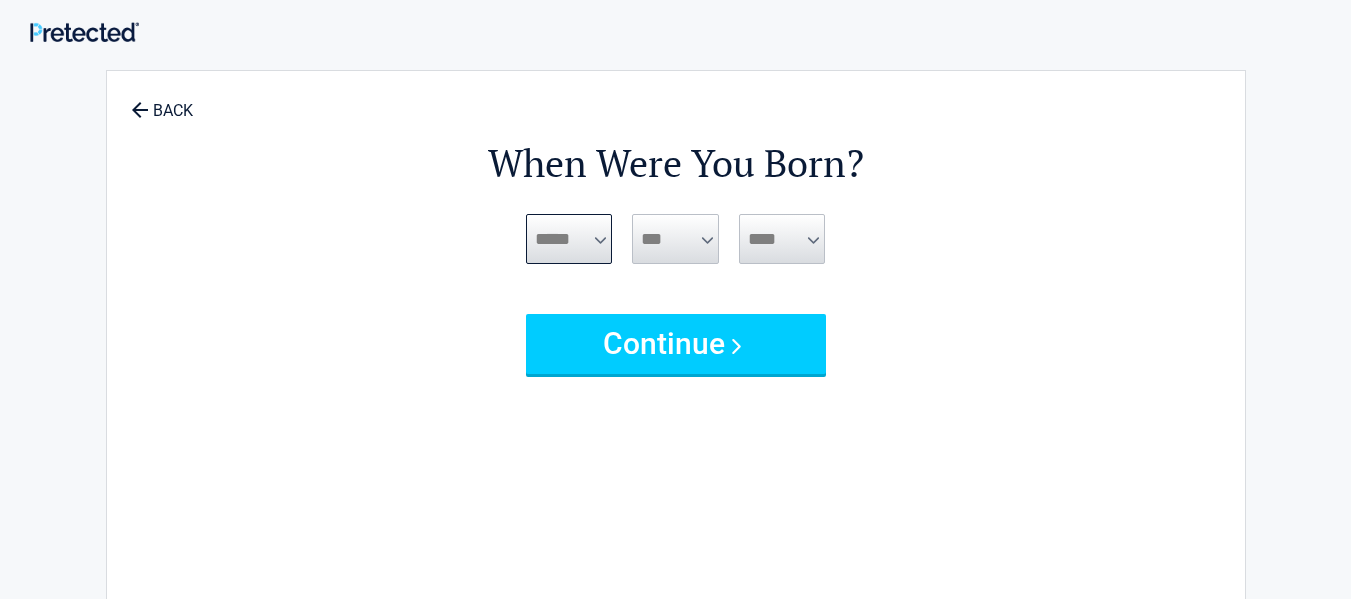 click on "*****
***
***
***
***
***
***
***
***
***
***
***
***" at bounding box center (569, 239) 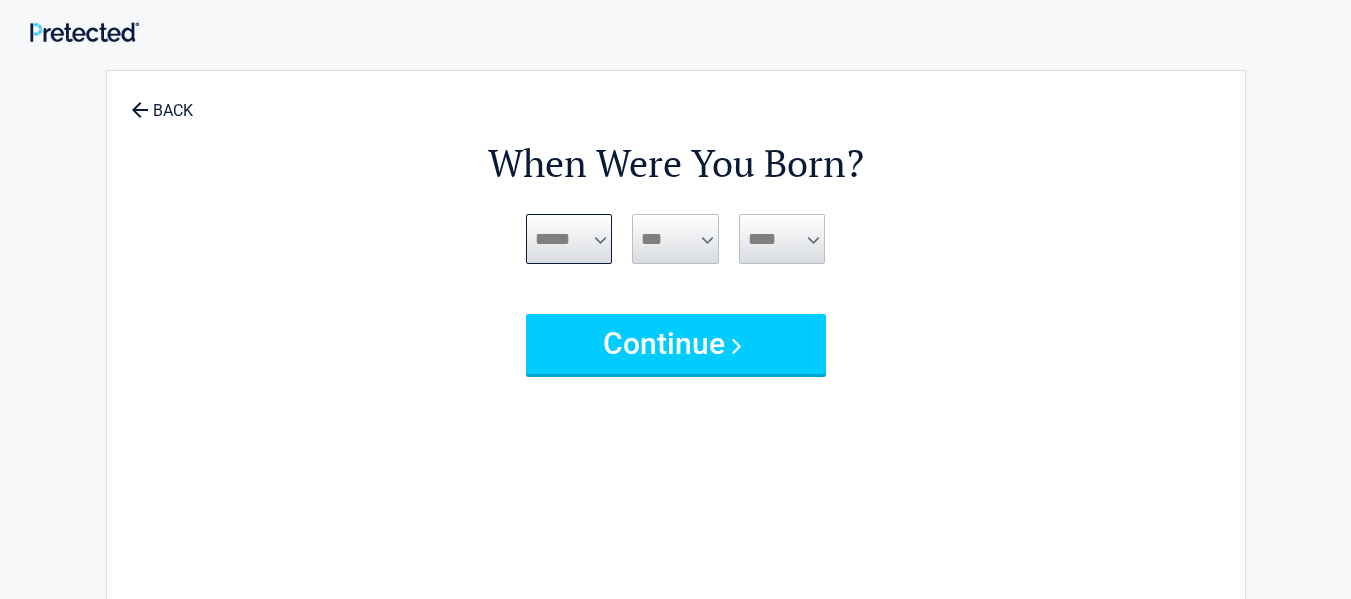 select on "*" 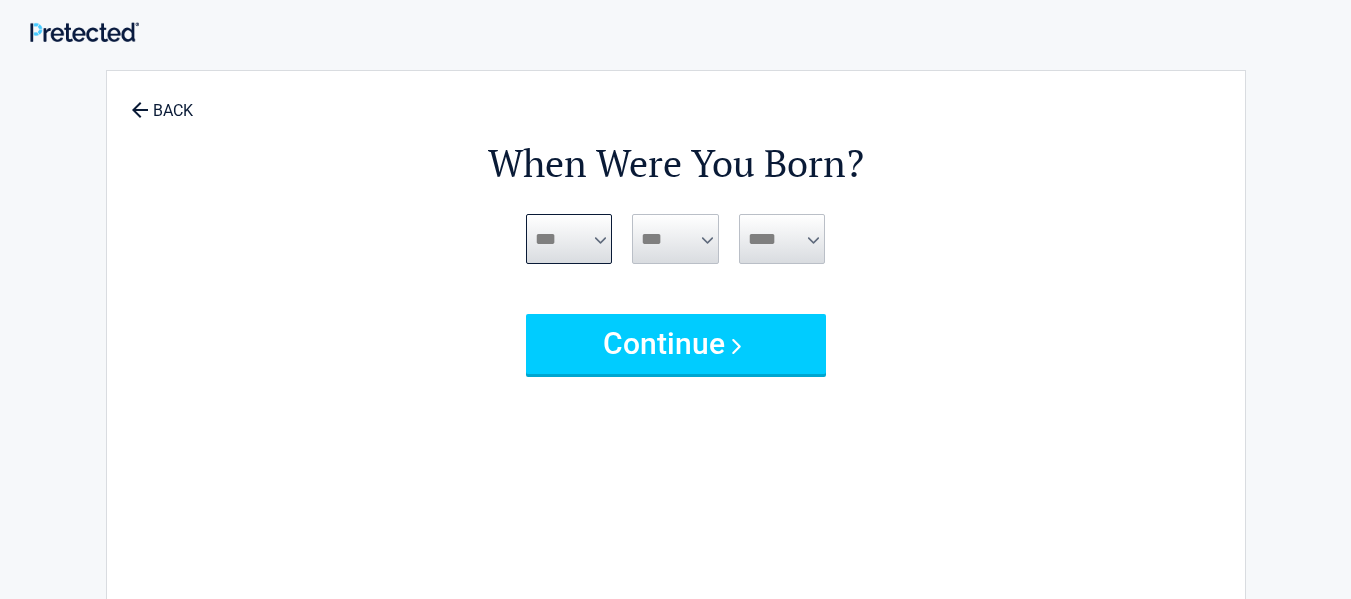click on "*****
***
***
***
***
***
***
***
***
***
***
***
***" at bounding box center [569, 239] 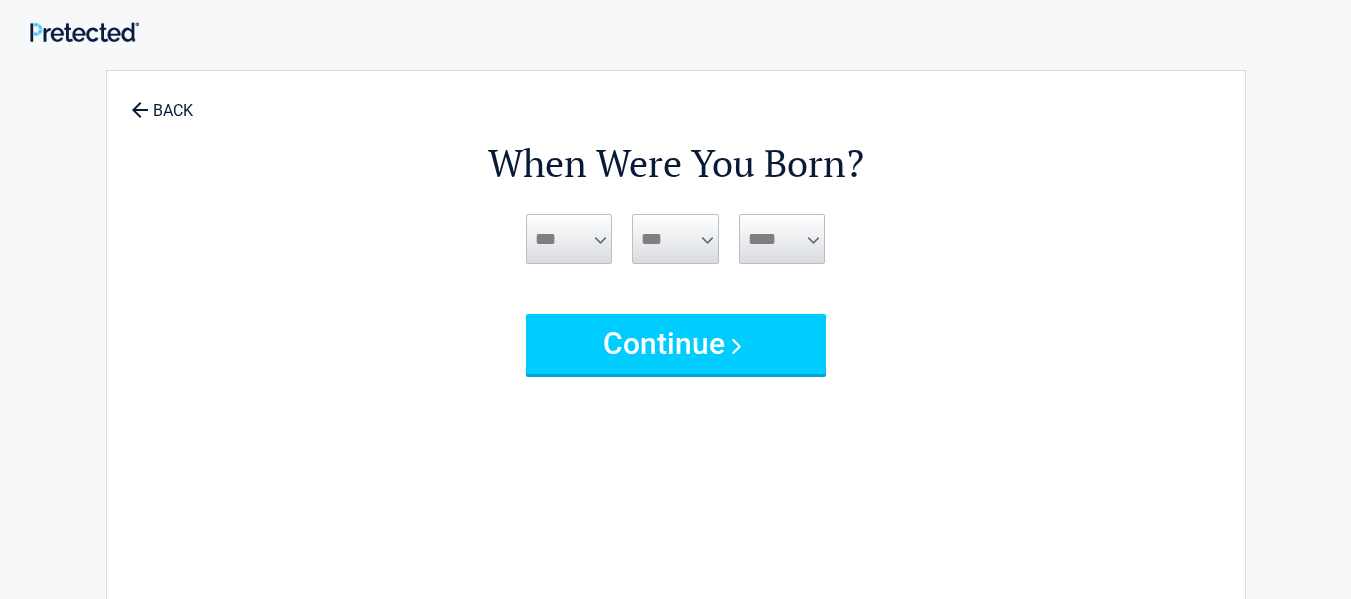 click on "*** * * * * * * * * * ** ** ** ** ** ** ** ** ** ** ** ** ** ** ** ** ** ** ** ** **" at bounding box center [675, 239] 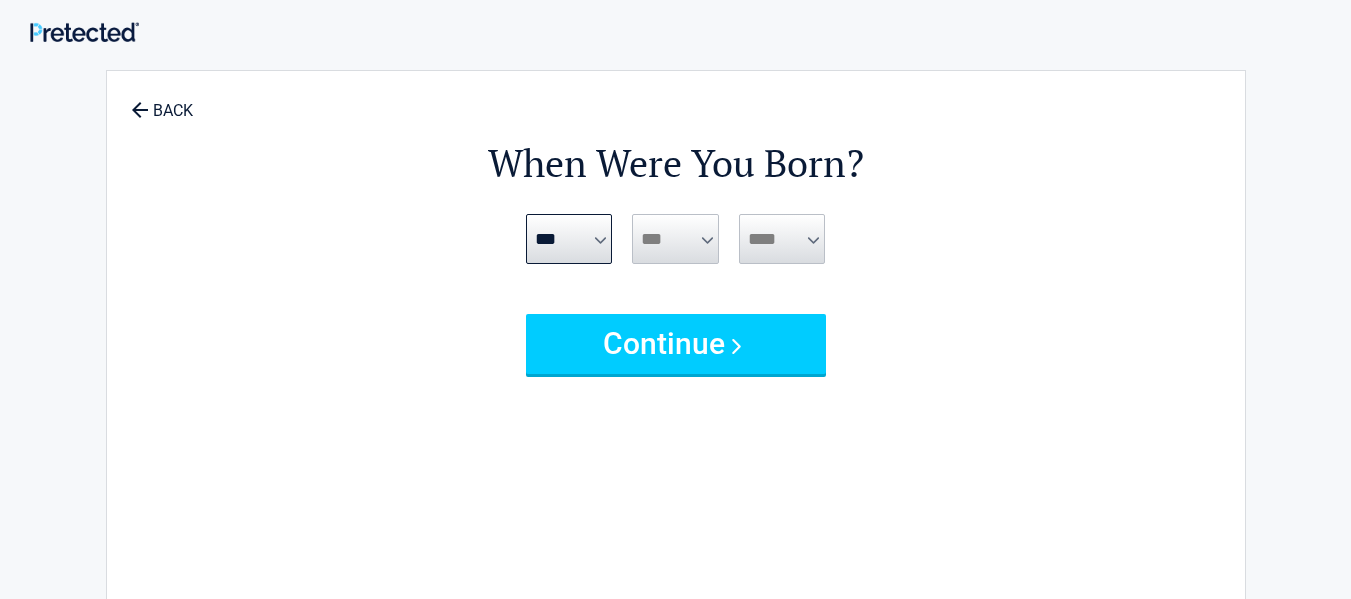 click on "*** * * * * * * * * * ** ** ** ** ** ** ** ** ** ** ** ** ** ** ** ** ** ** ** ** **" at bounding box center (675, 239) 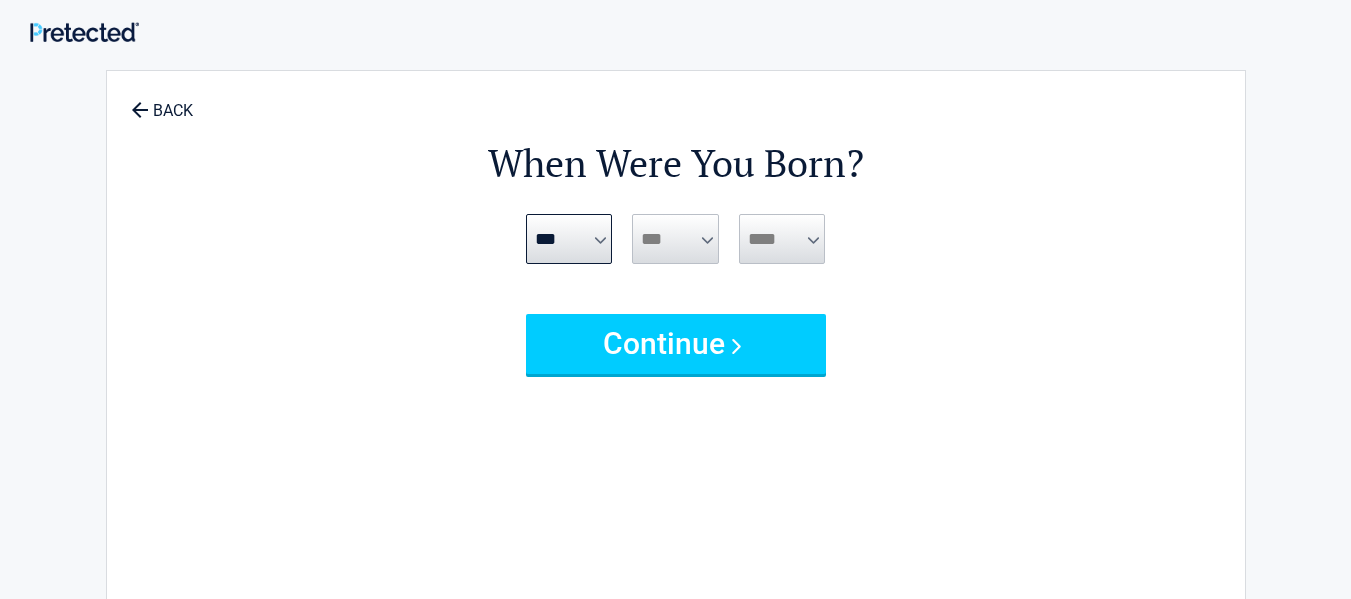 click on "*** * * * * * * * * * ** ** ** ** ** ** ** ** ** ** ** ** ** ** ** ** ** ** ** ** **" at bounding box center (675, 239) 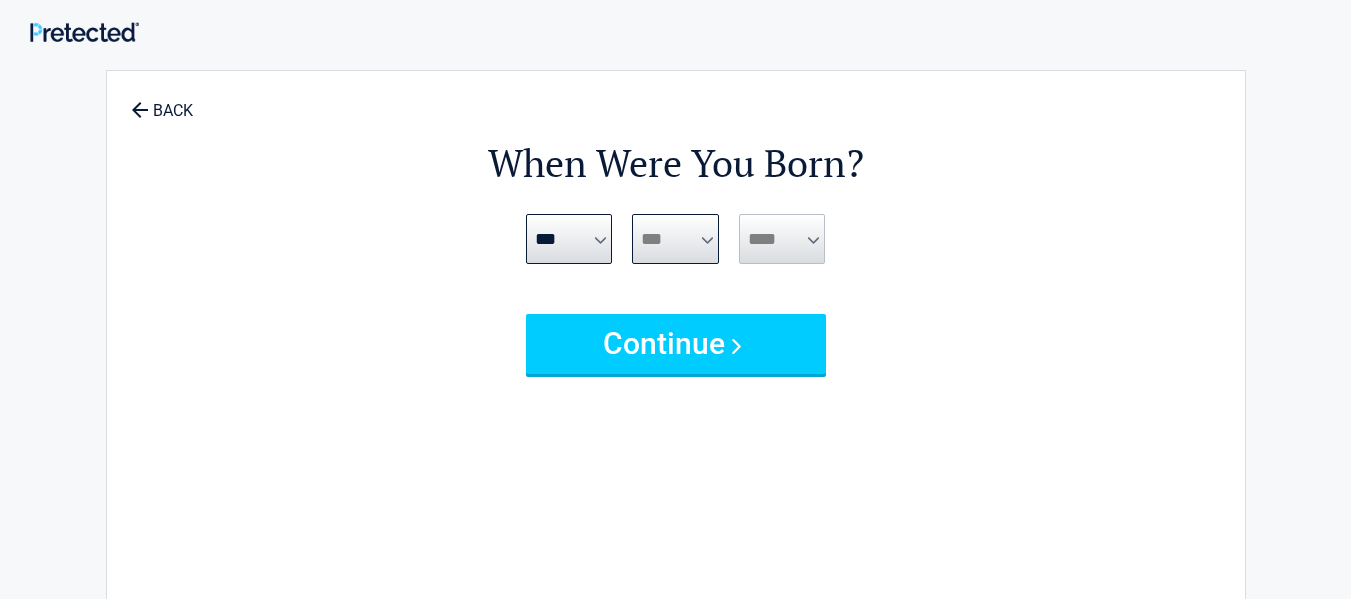 click on "*** * * * * * * * * * ** ** ** ** ** ** ** ** ** ** ** ** ** ** ** ** ** ** ** ** **" at bounding box center [675, 239] 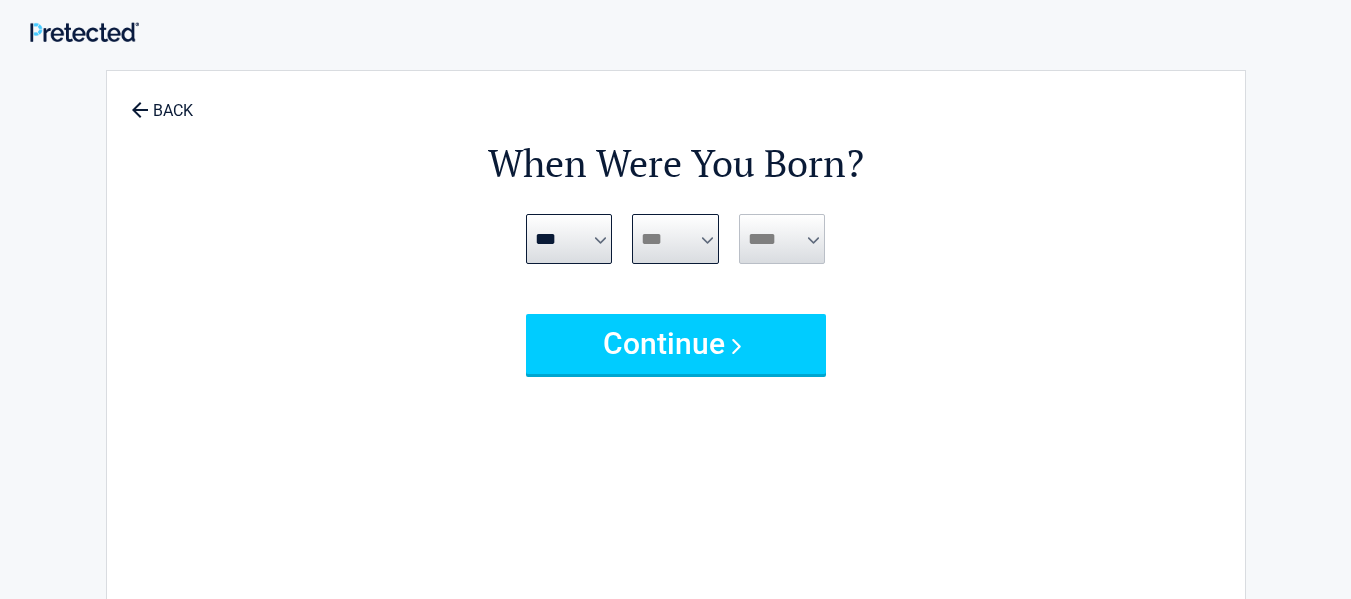 select on "*" 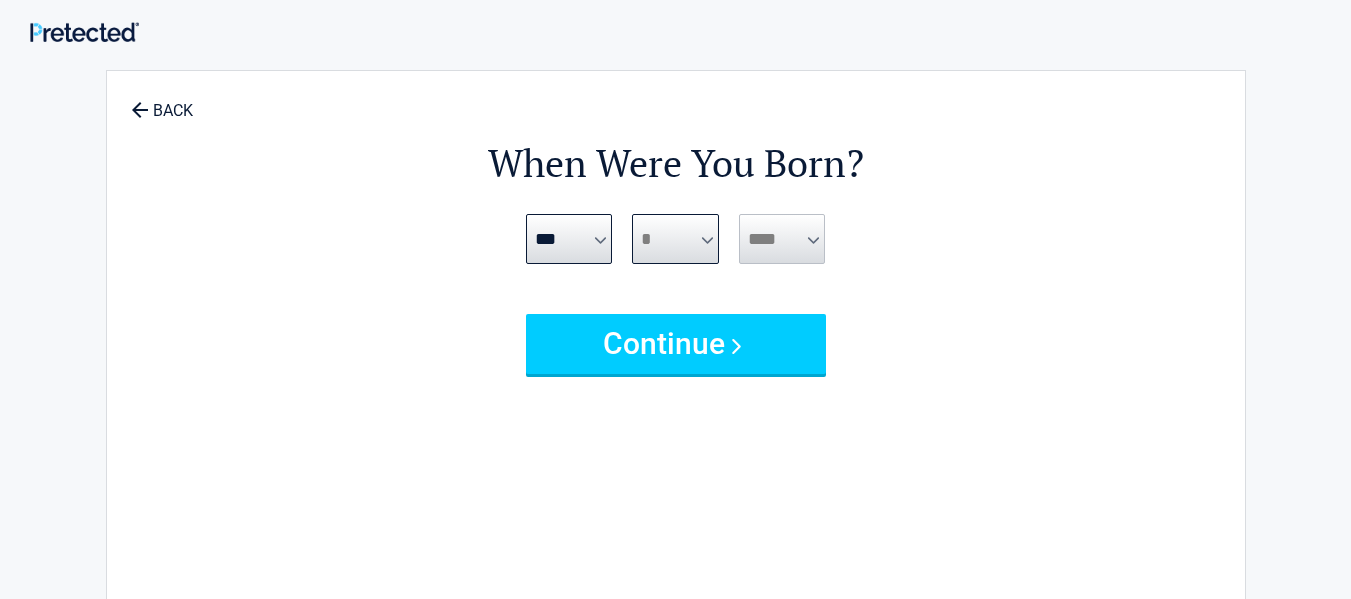 click on "*** * * * * * * * * * ** ** ** ** ** ** ** ** ** ** ** ** ** ** ** ** ** ** ** ** **" at bounding box center [675, 239] 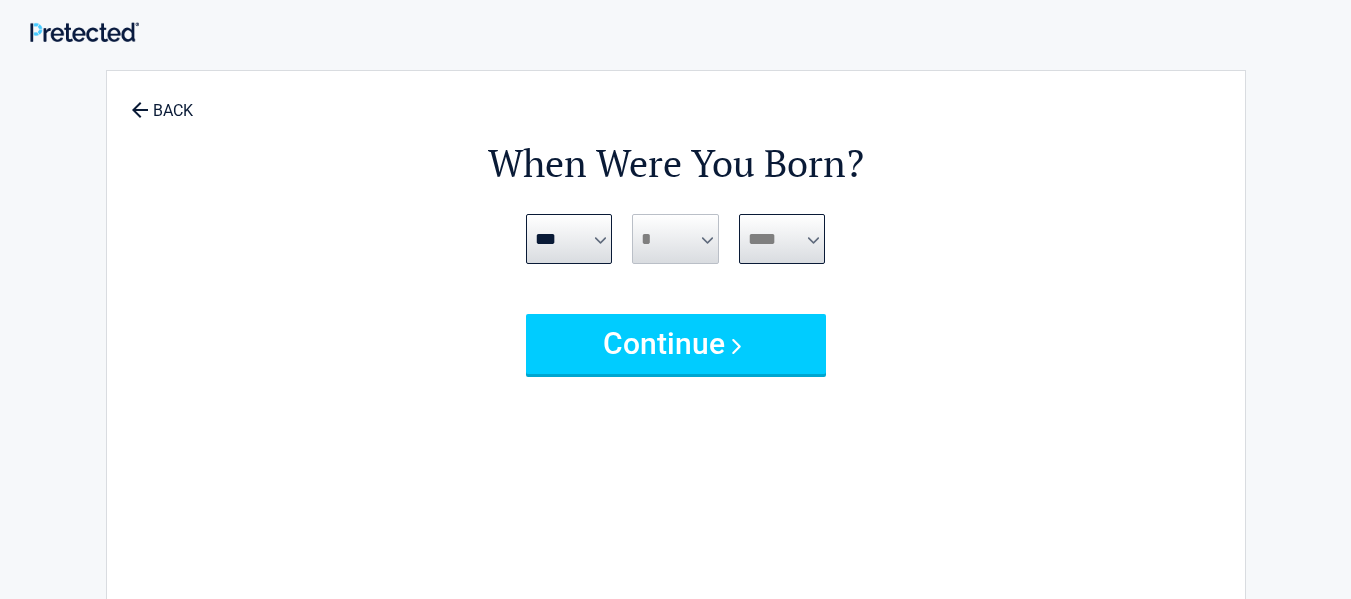 click on "****
****
****
****
****
****
****
****
****
****
****
****
****
****
****
****
****
****
****
****
****
****
****
****
****
****
****
****
****
****
****
****
****
****
****
****
****
****
****
****
****
****
****
****
****
****
****
****
****
****
****
****
****
****
****
****
****
****
****
****
****
****
****
****" at bounding box center (782, 239) 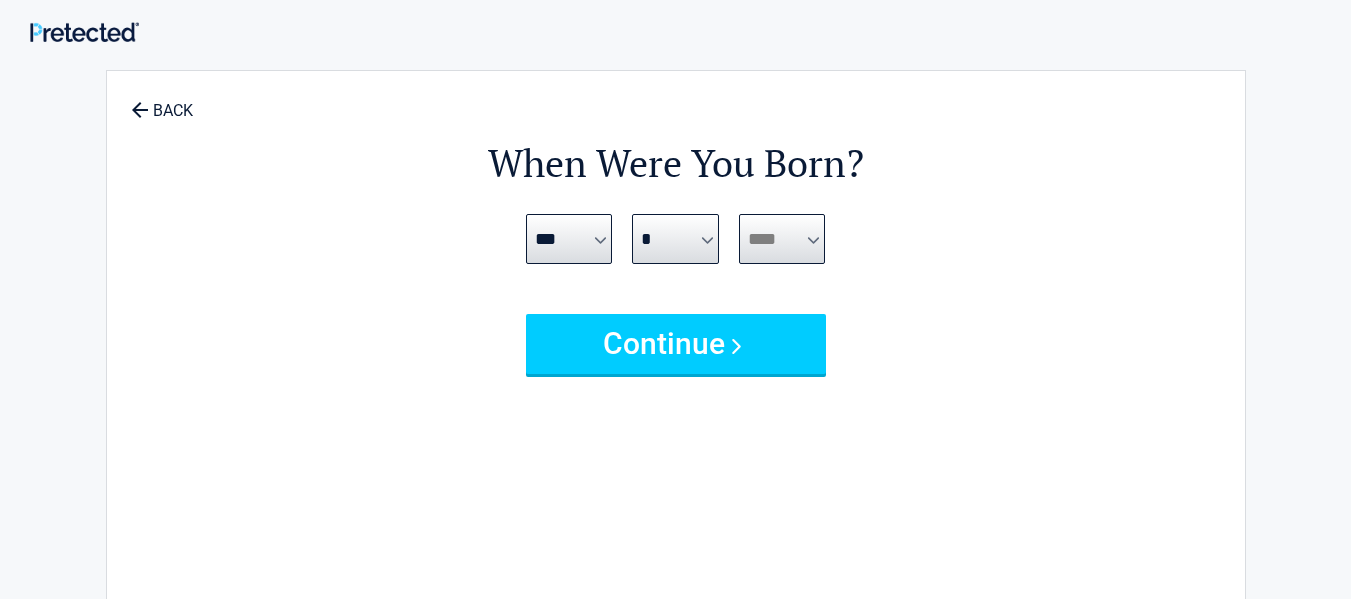 select on "****" 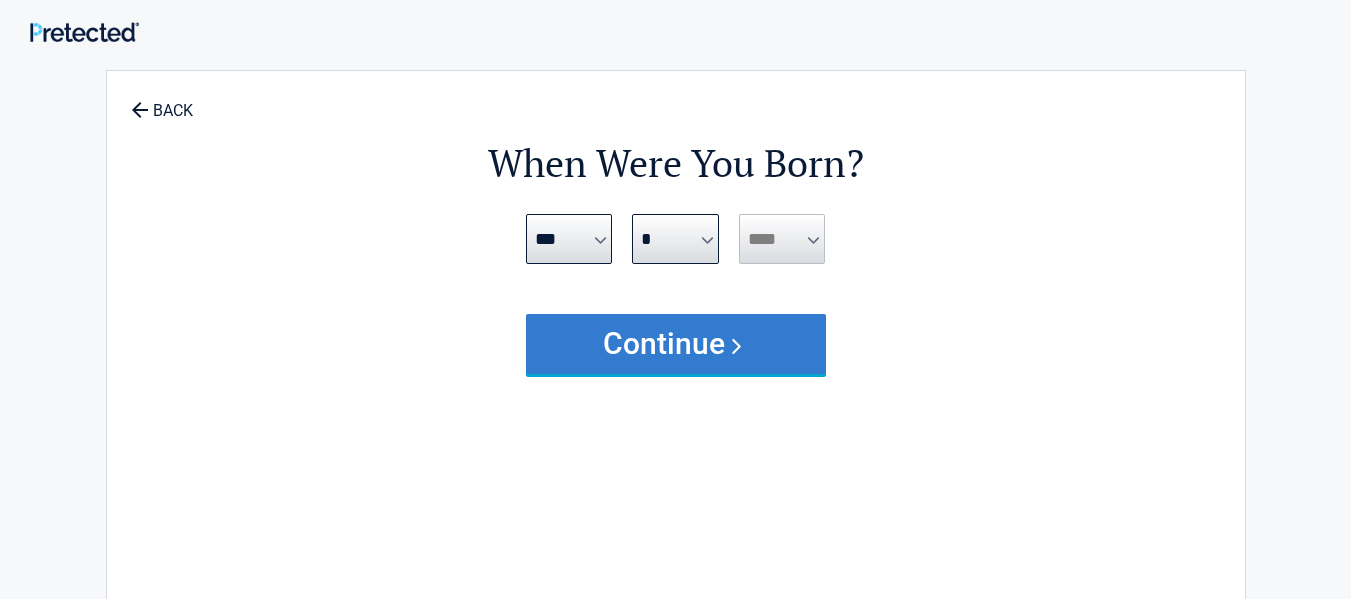 click on "Continue" at bounding box center (676, 344) 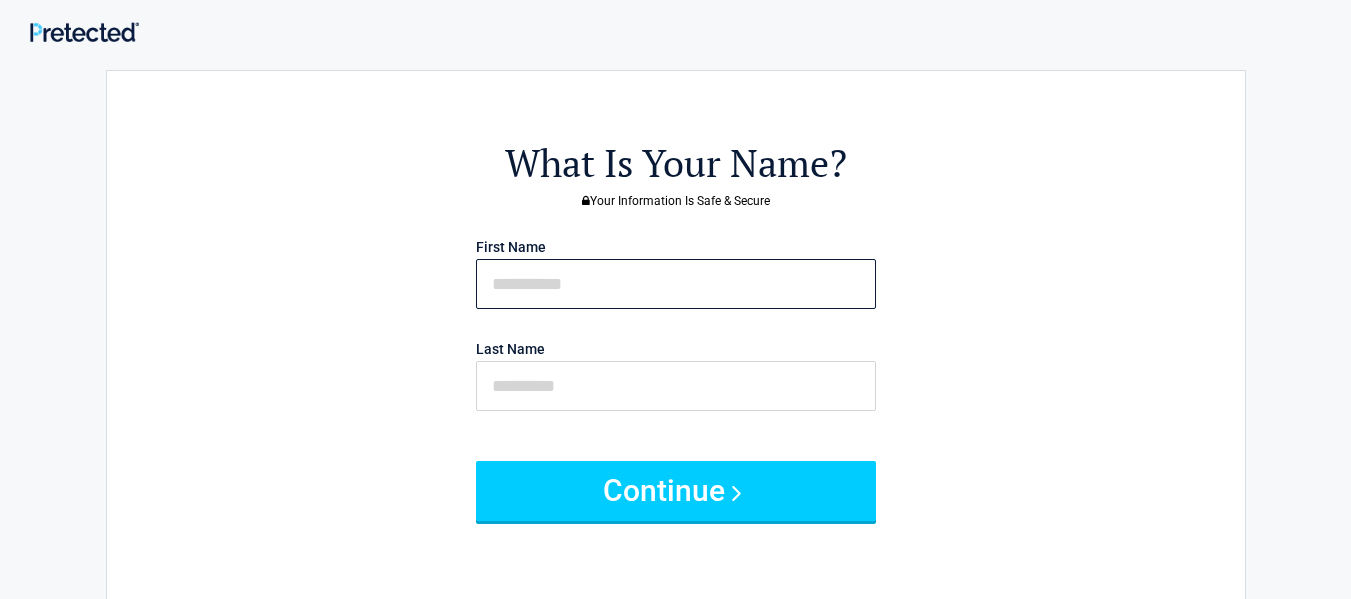 click at bounding box center [676, 284] 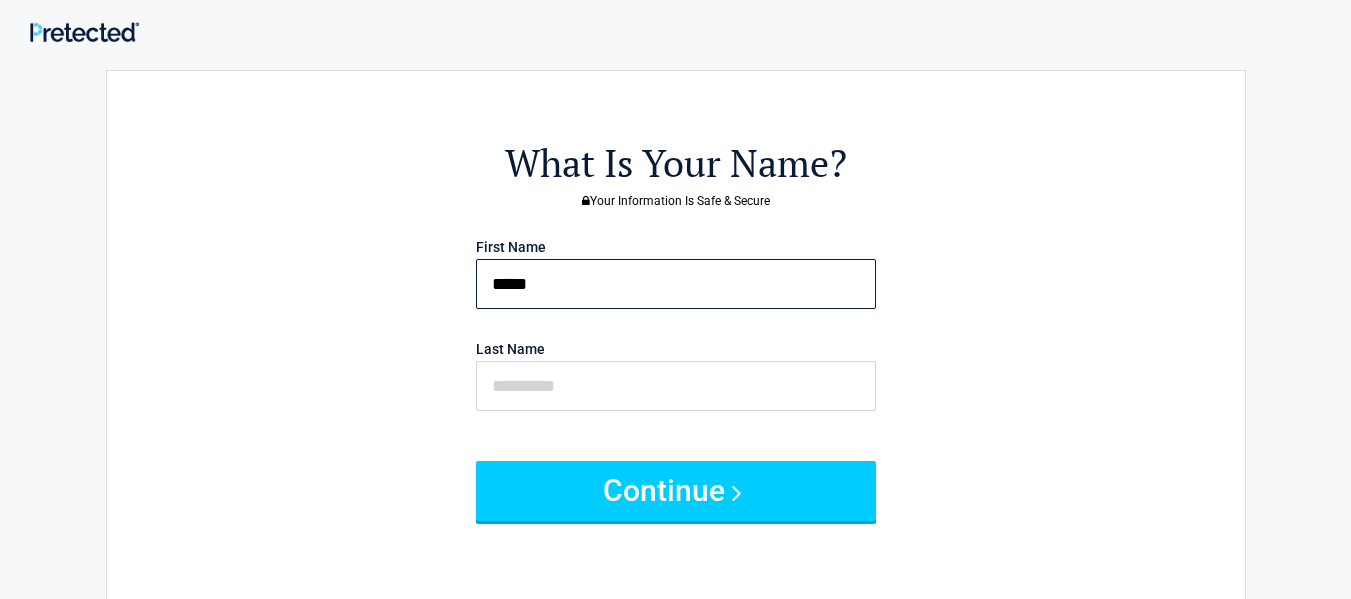 type on "*****" 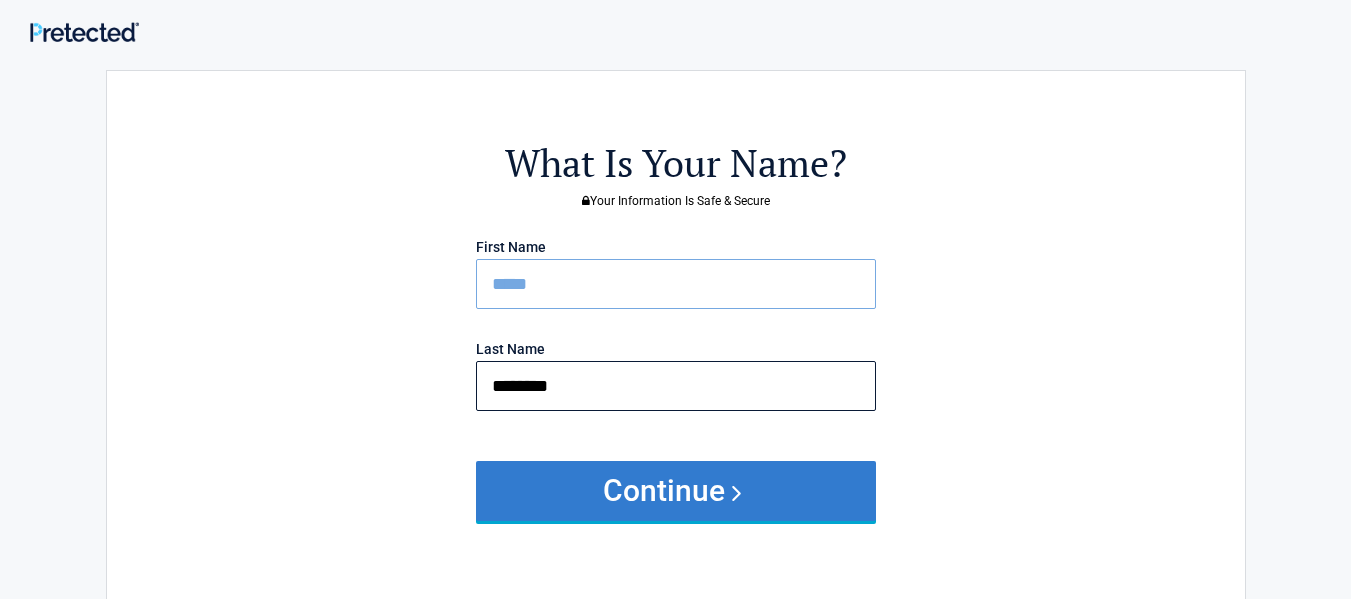 type on "********" 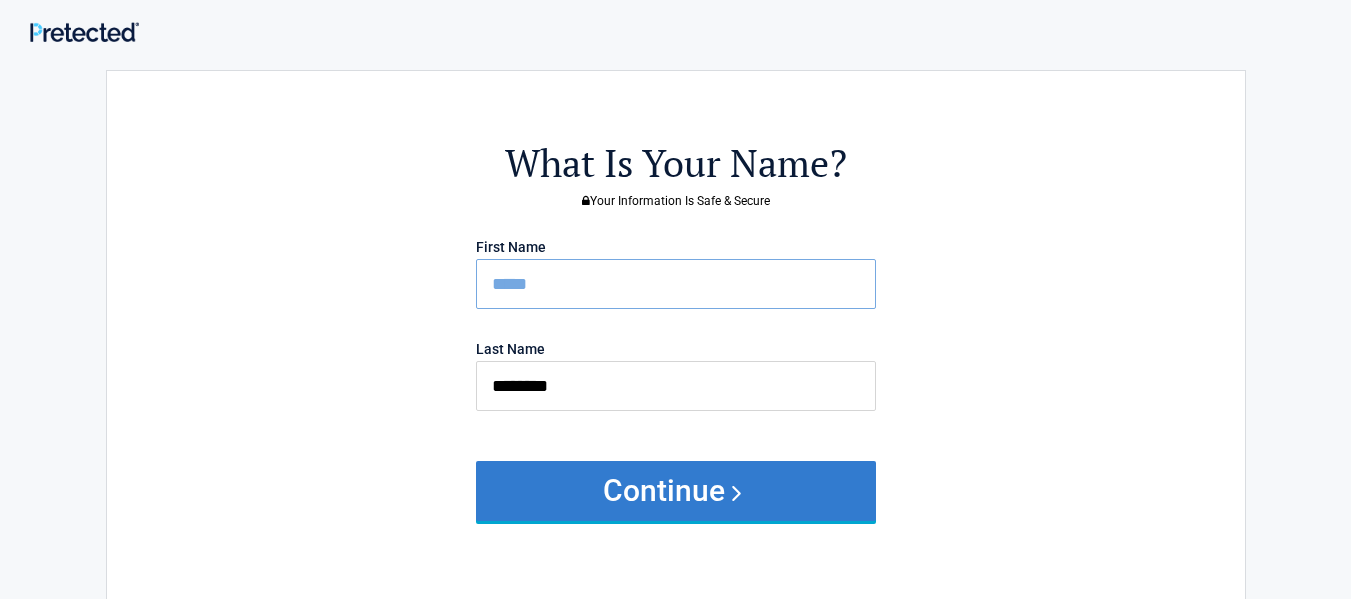click on "Continue" at bounding box center (676, 491) 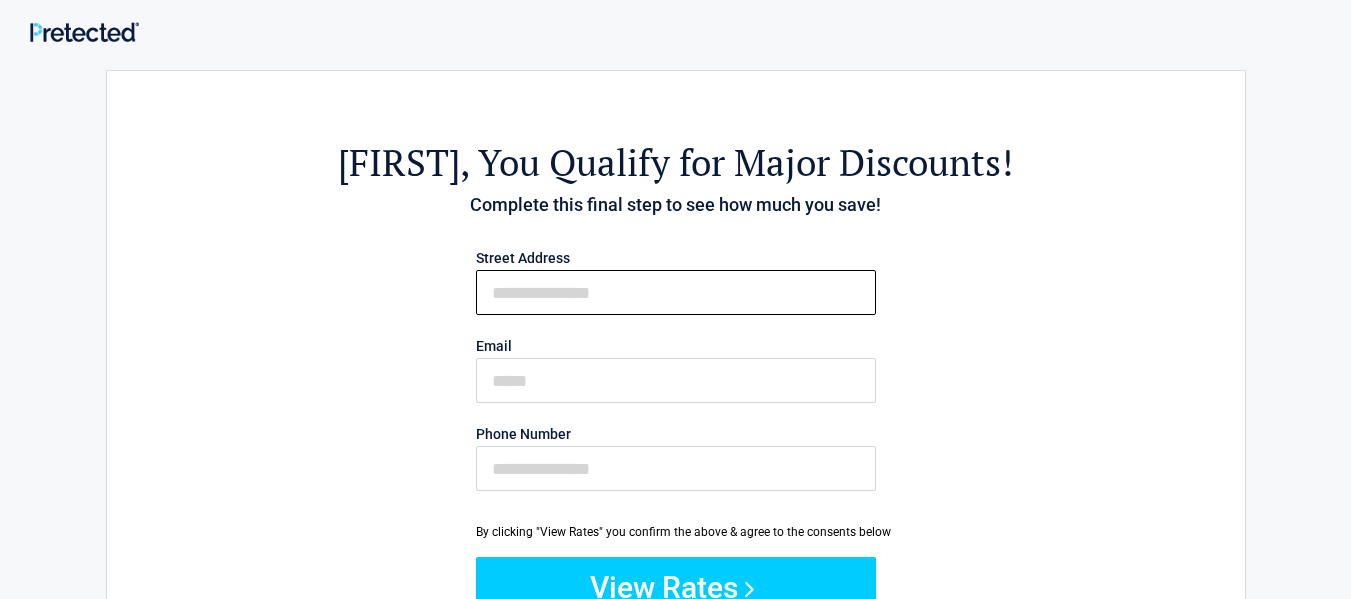 click on "First Name" at bounding box center [676, 292] 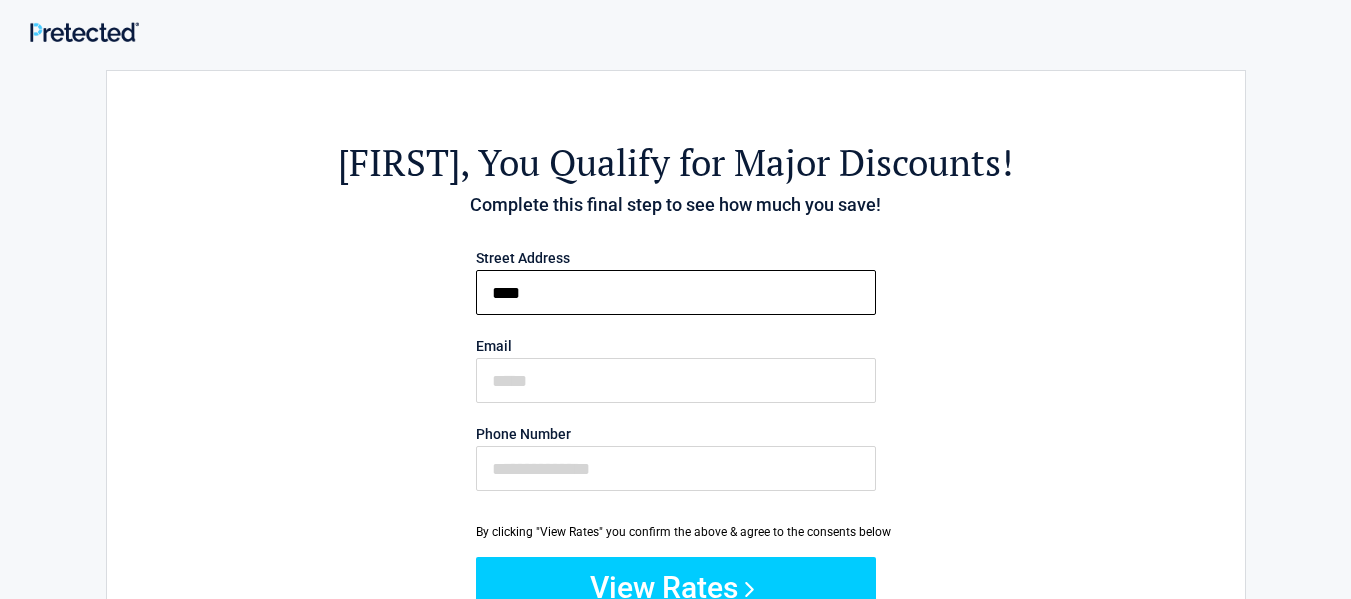 type on "**********" 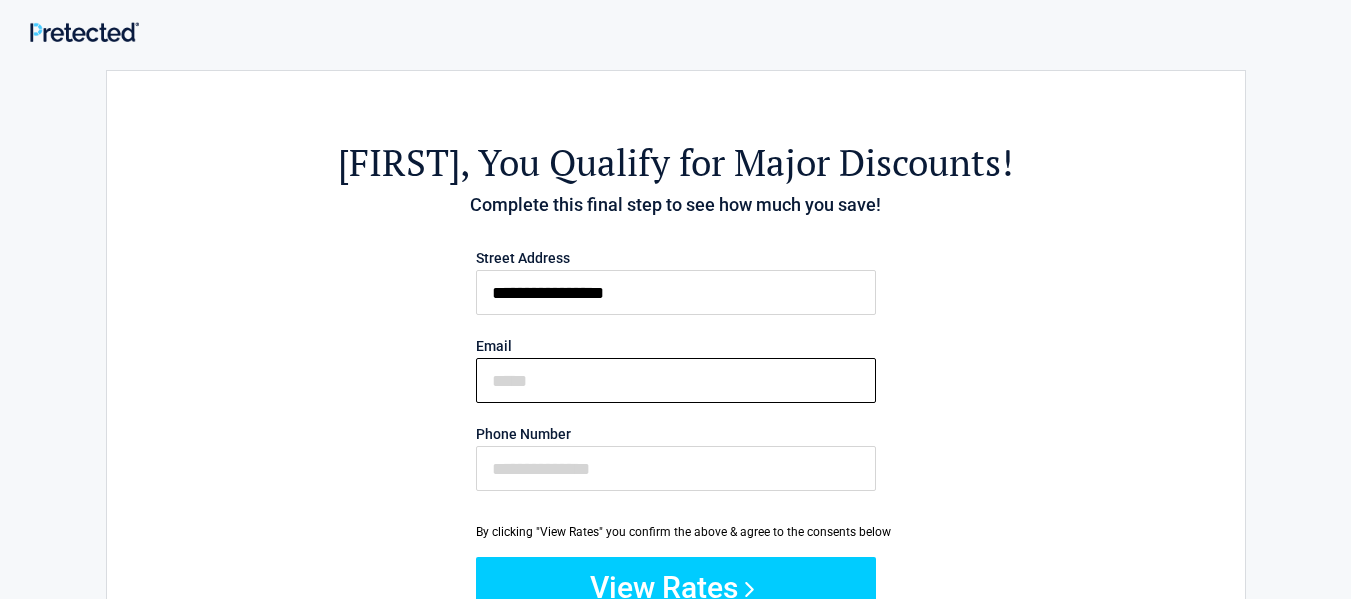 type on "**********" 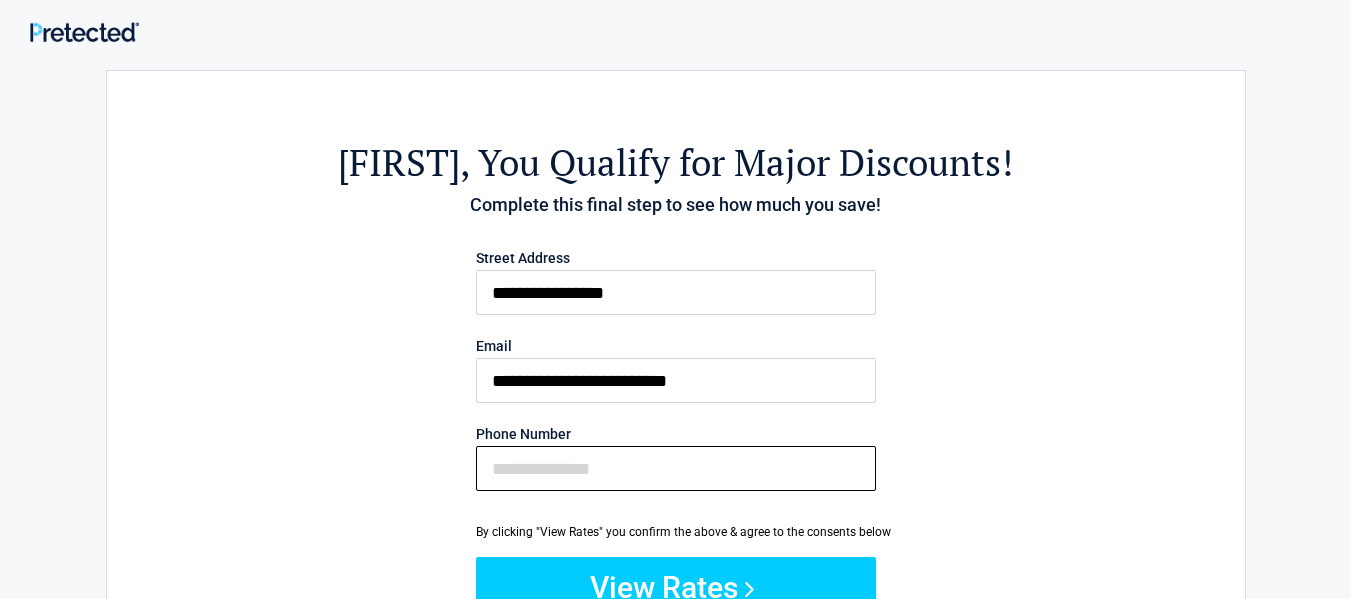 type on "**********" 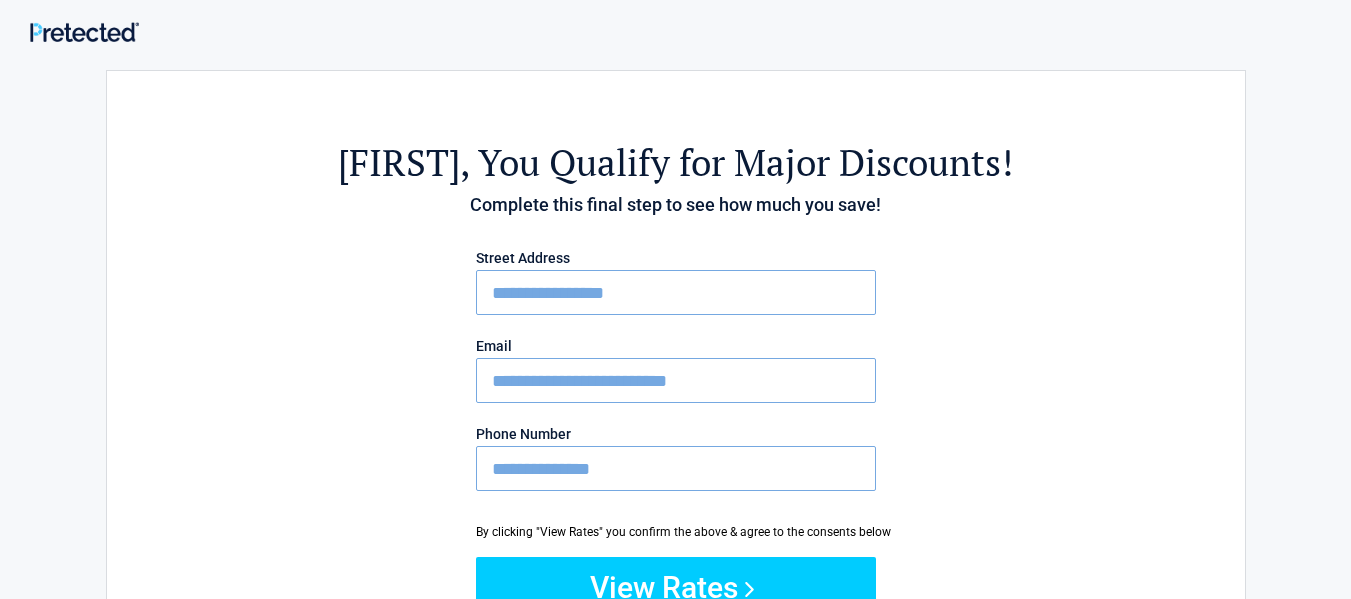 click on "**********" at bounding box center (676, 468) 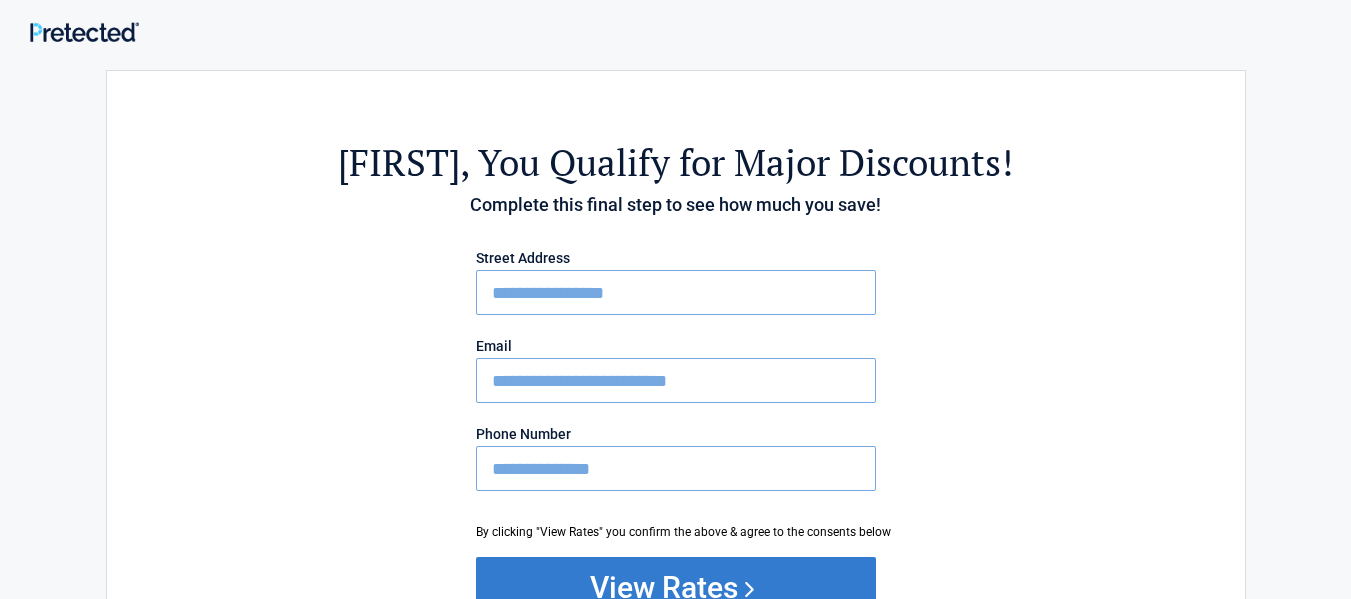 click on "View Rates" at bounding box center (676, 587) 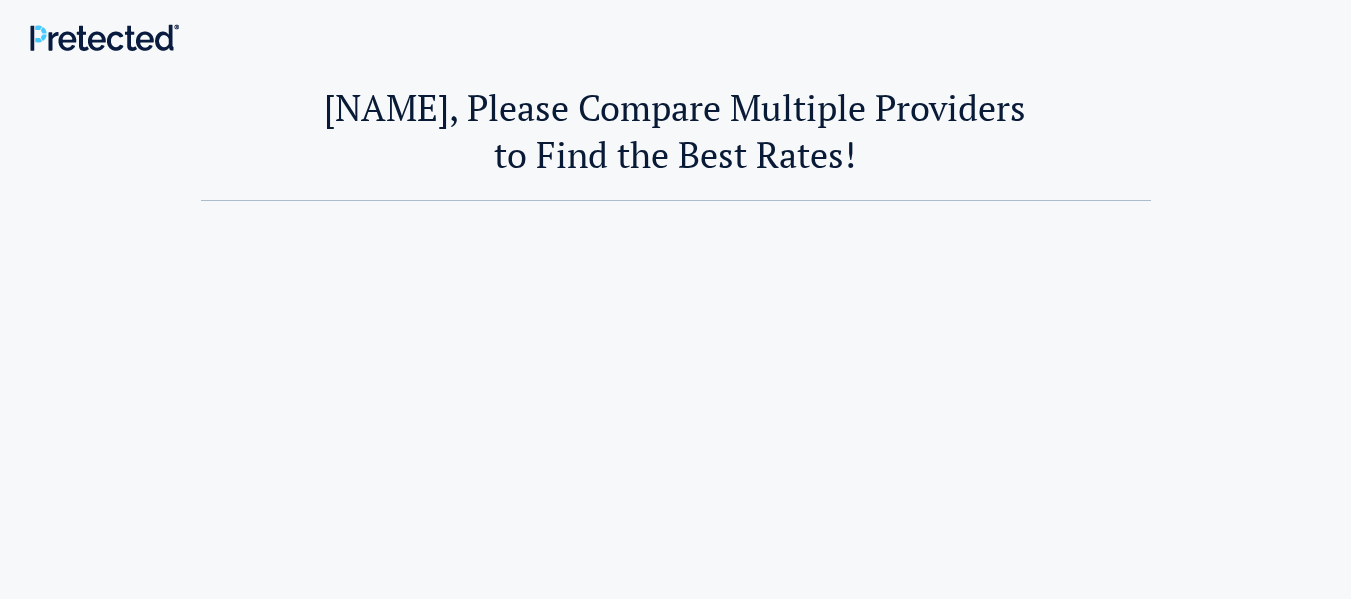 scroll, scrollTop: 0, scrollLeft: 0, axis: both 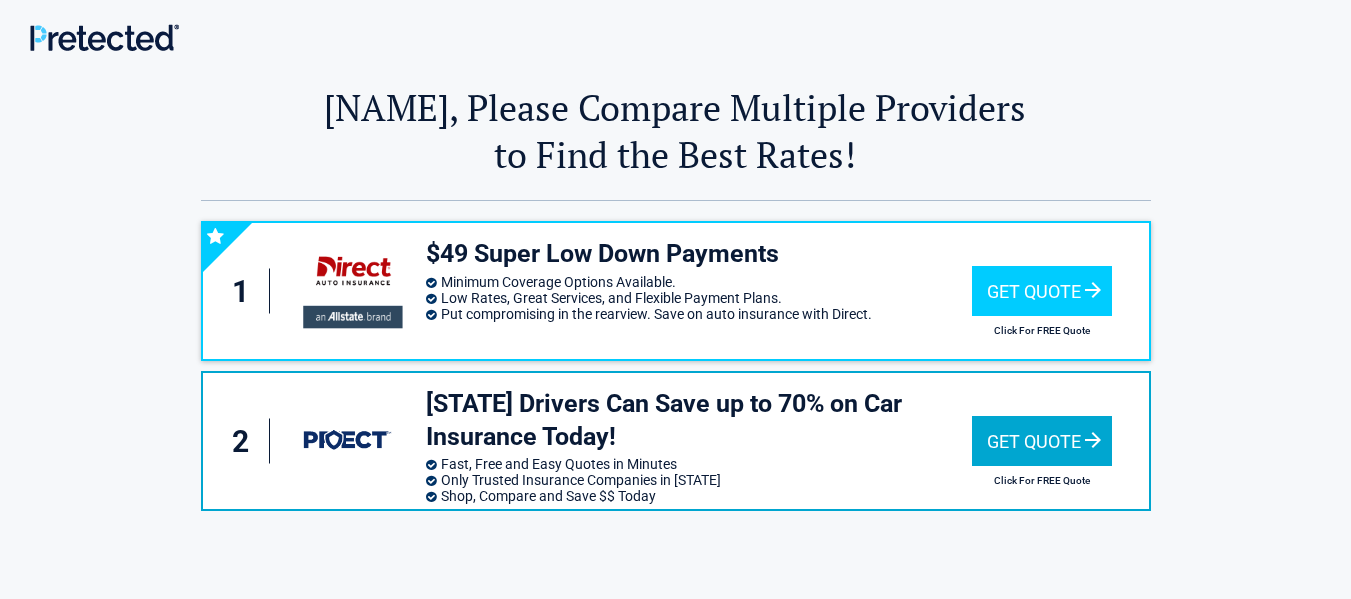 click on "Get Quote" at bounding box center [1042, 441] 